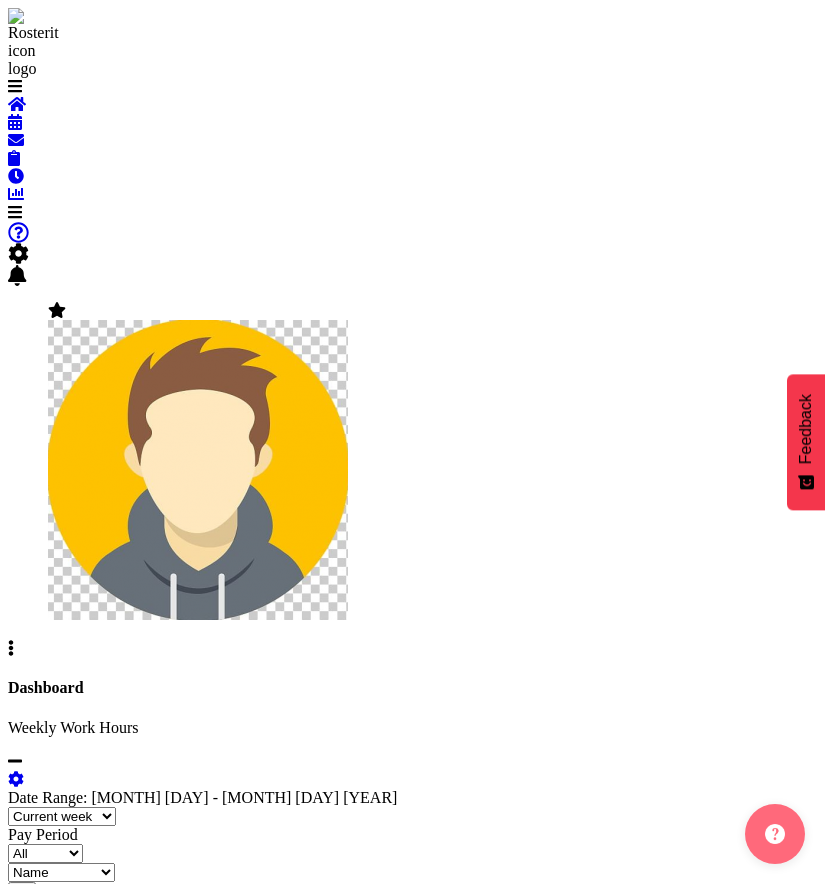 scroll, scrollTop: 0, scrollLeft: 0, axis: both 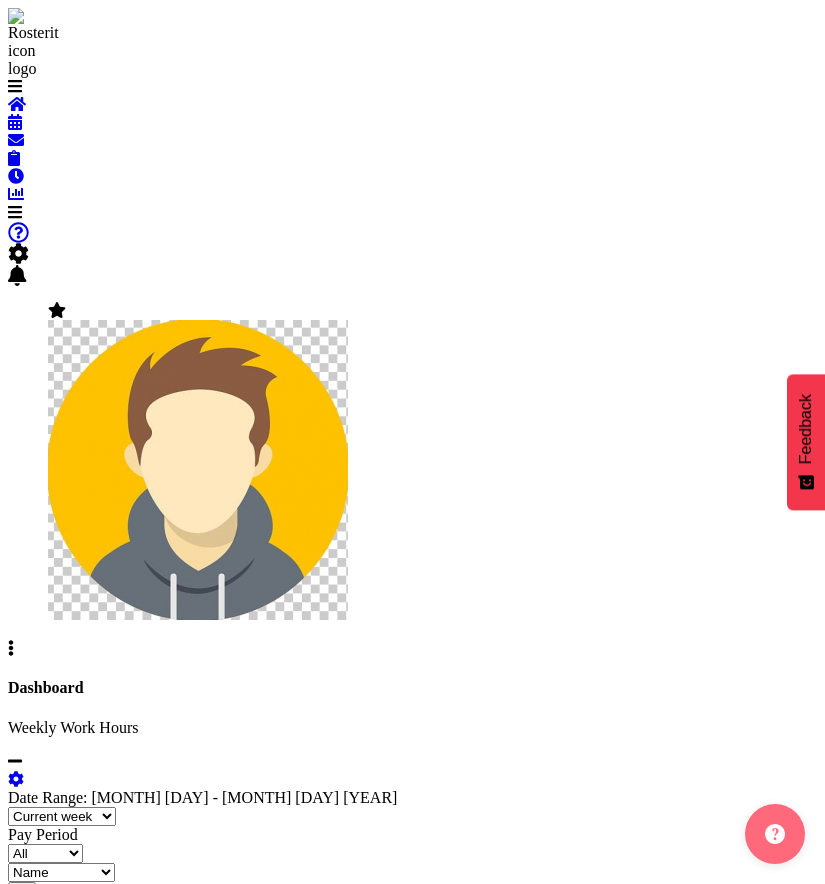 click at bounding box center [15, 212] 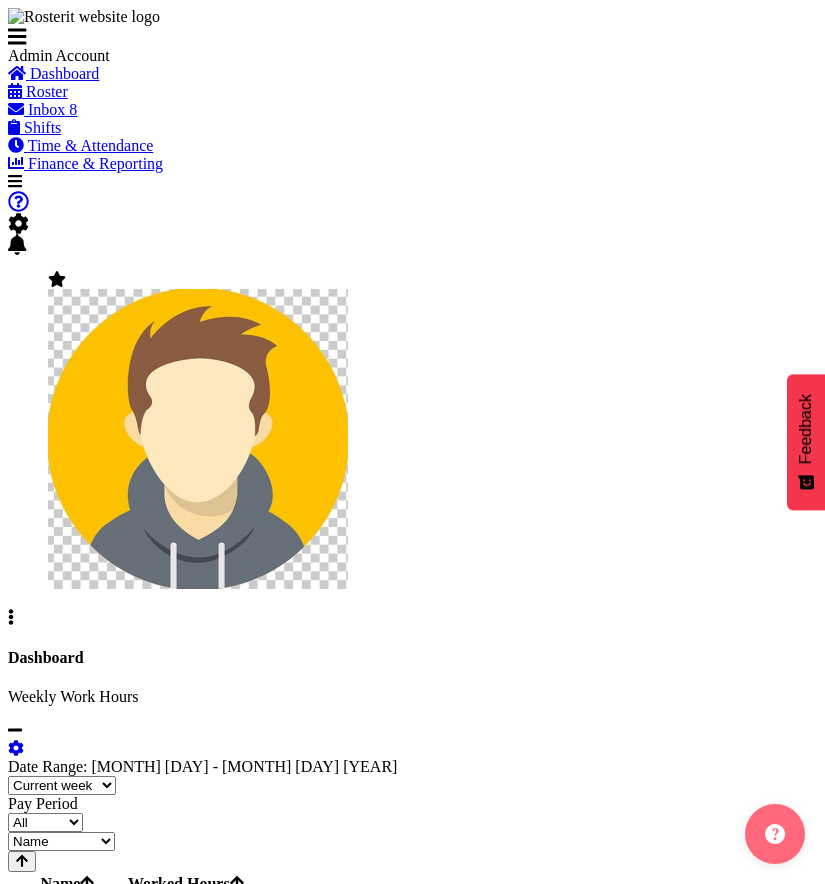 click on "Roster" at bounding box center (47, 91) 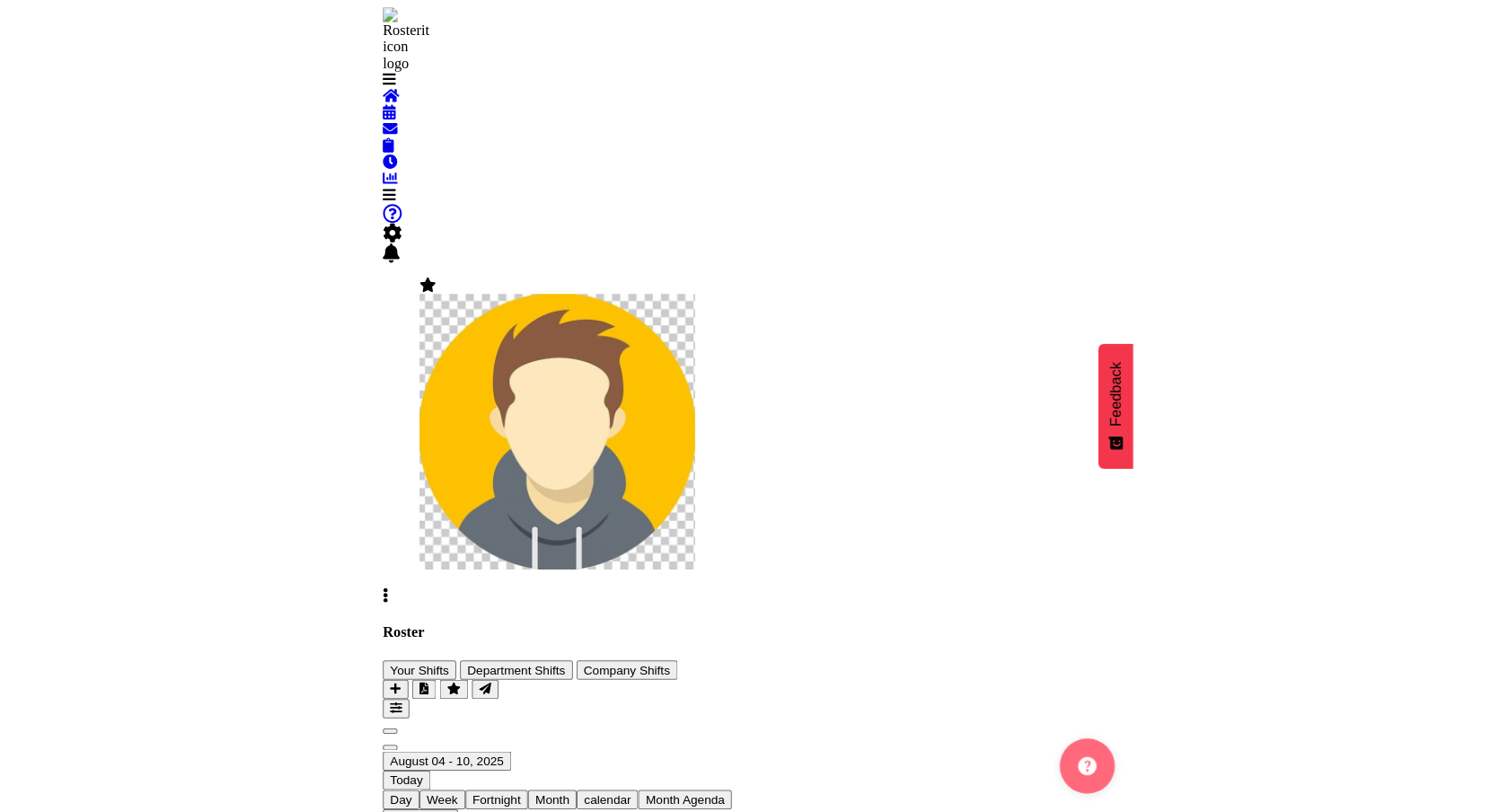 scroll, scrollTop: 0, scrollLeft: 0, axis: both 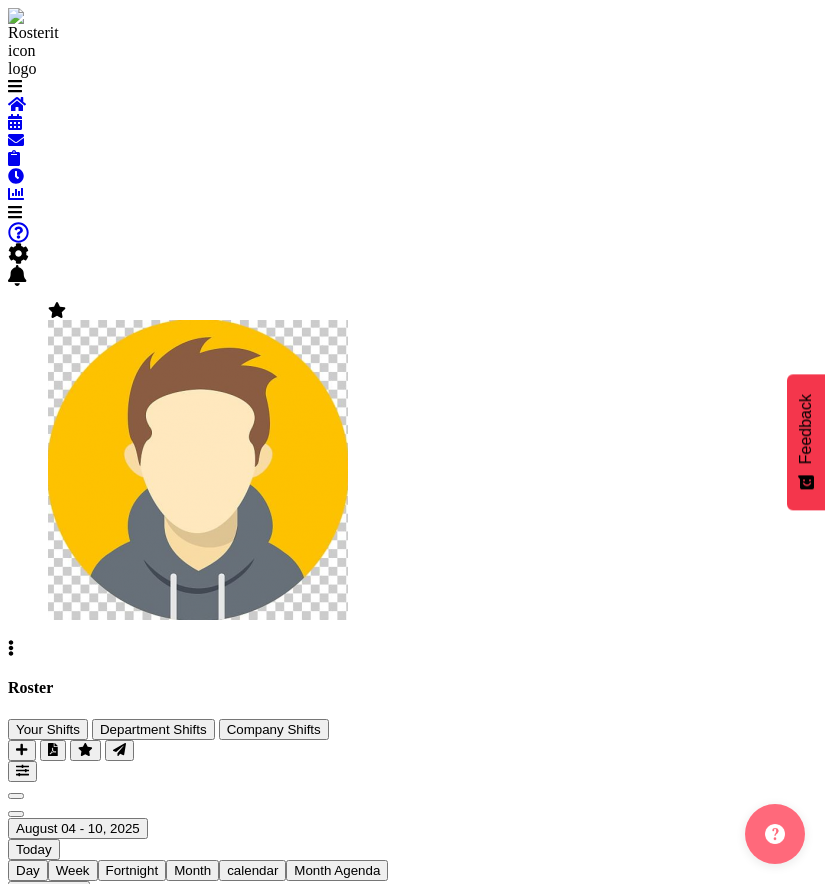 click at bounding box center [22, 771] 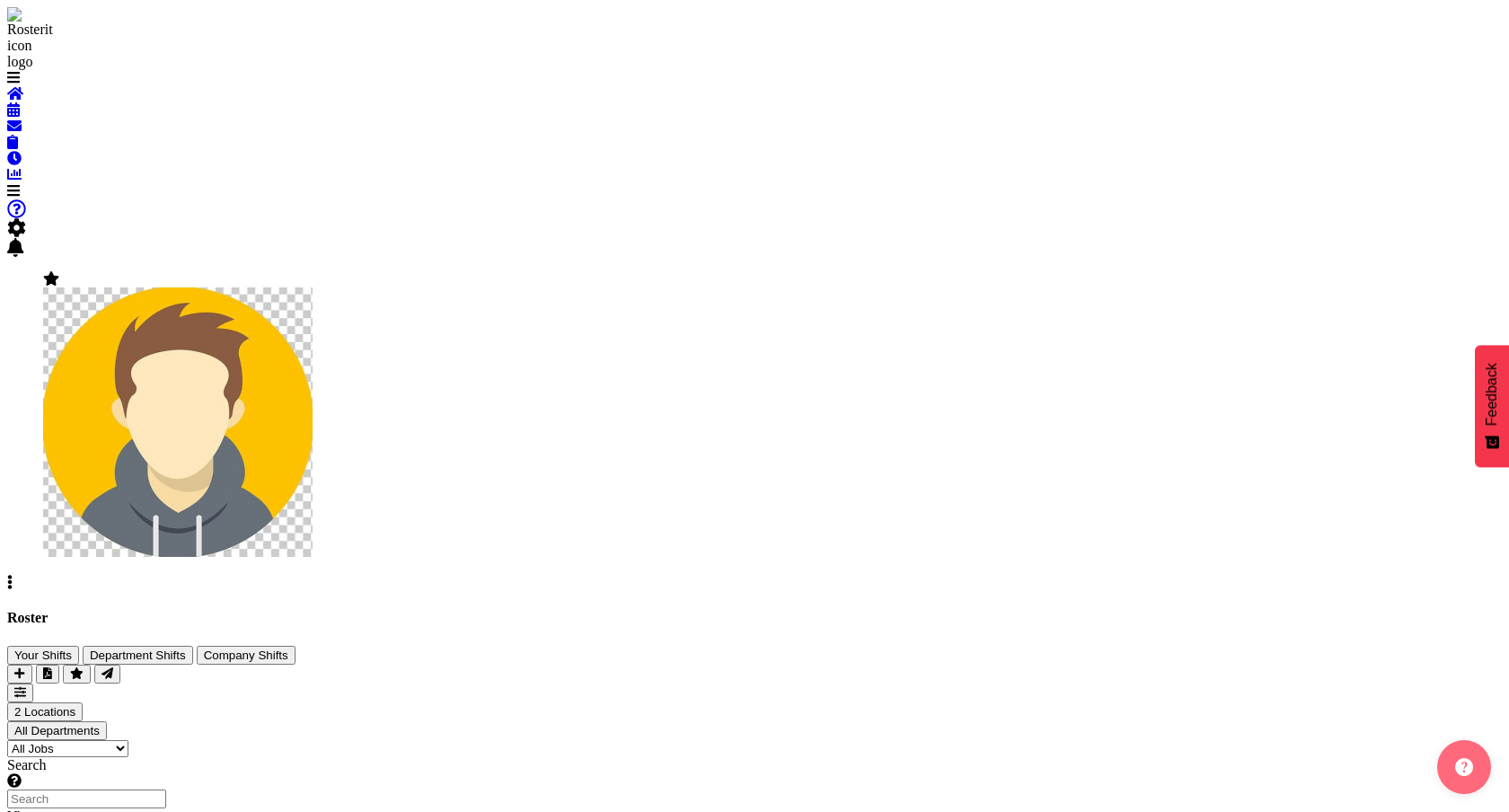 click on "Roster   Your Shifts
Department Shifts
Company Shifts
2 Locations
Clear
Auckland
Christchurch
Hawkes Bay
Tasman
Wellington
Select All
Deselect All
Clear          All Jobs  All Jobs     Search for a particular employee" at bounding box center (754, 761) 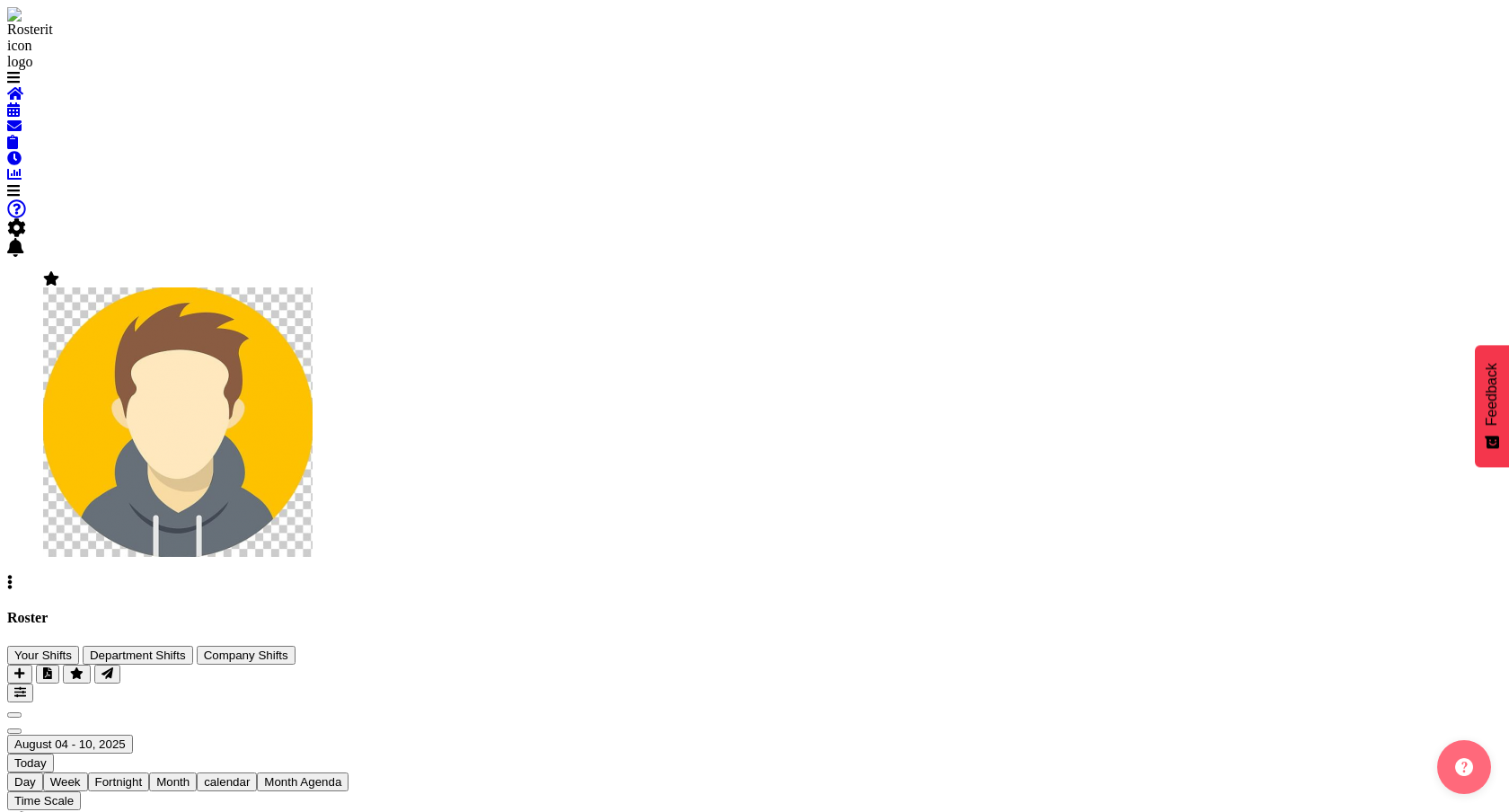 click on "Time Scale" at bounding box center [44, 800] 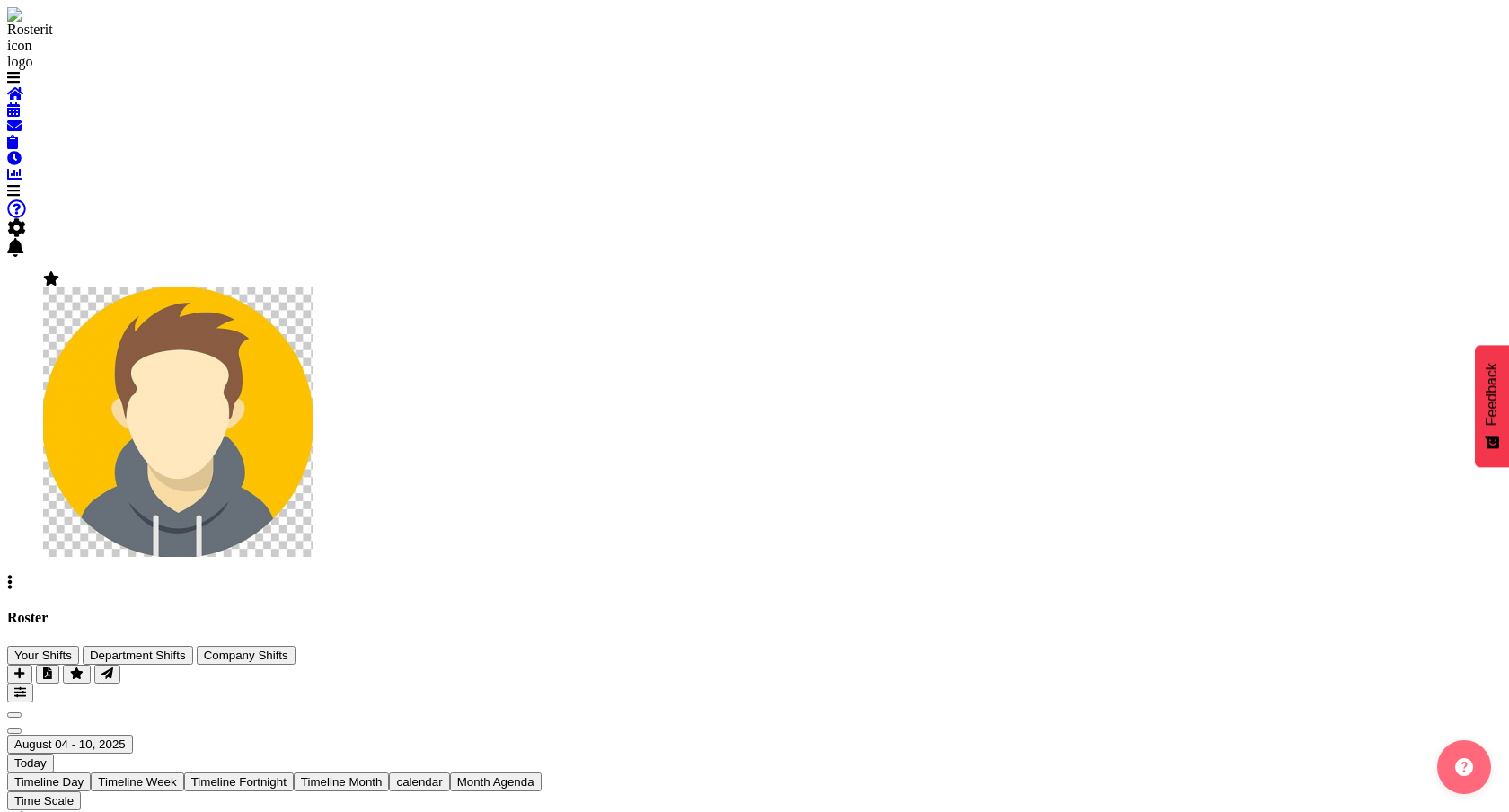 scroll, scrollTop: 0, scrollLeft: 1725, axis: horizontal 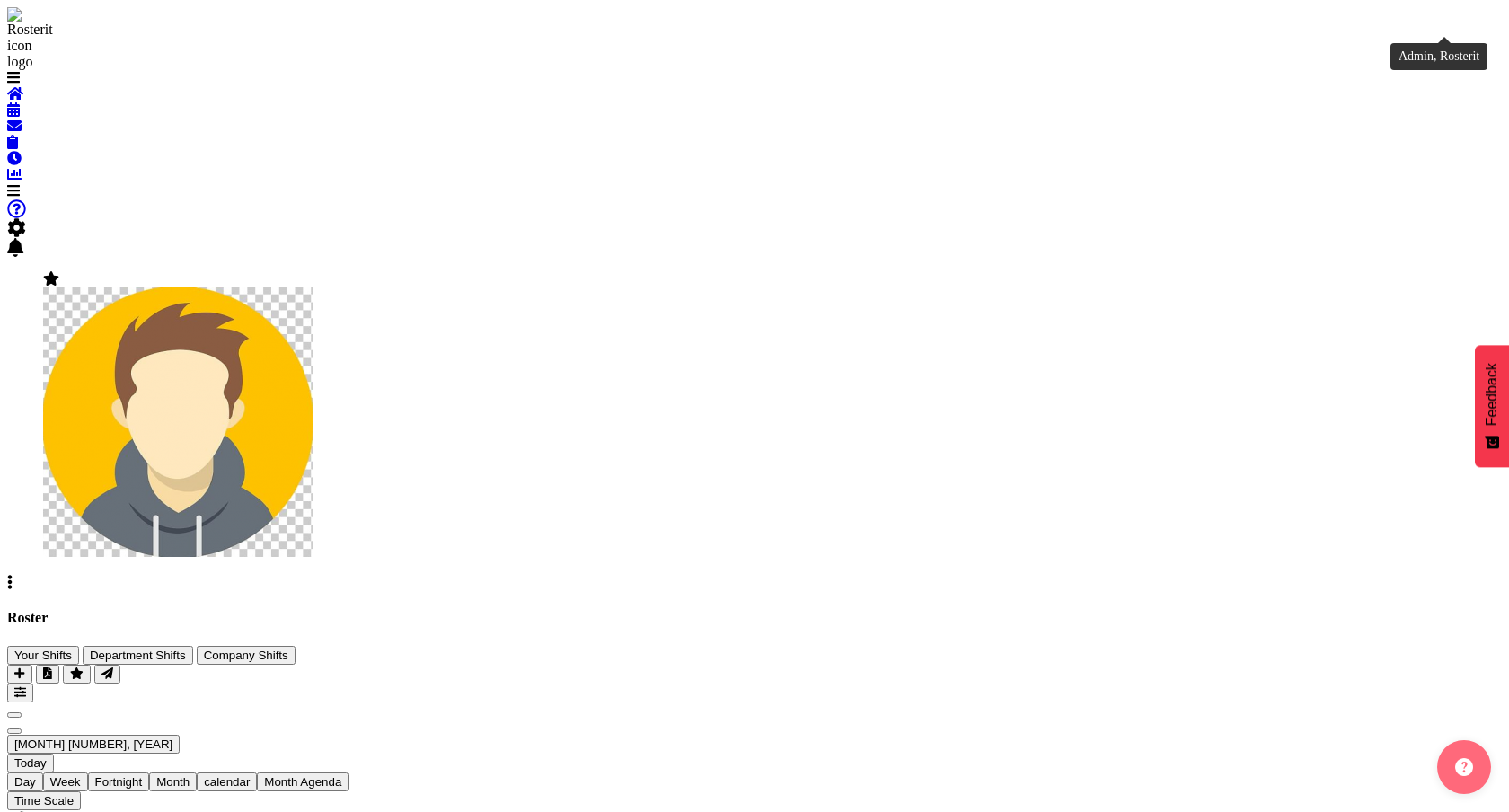click at bounding box center [51, 278] 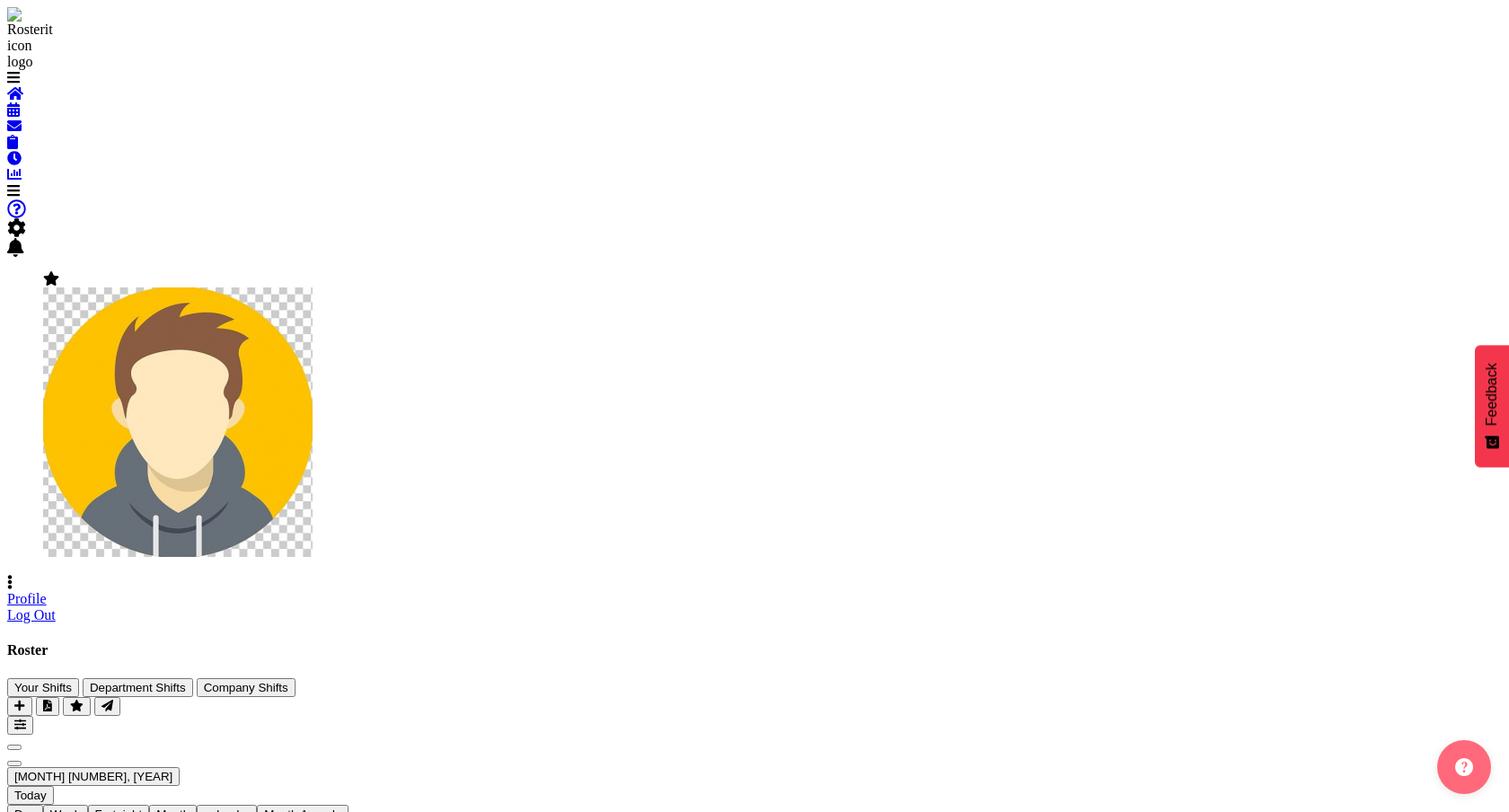 click on "Profile" at bounding box center [27, 598] 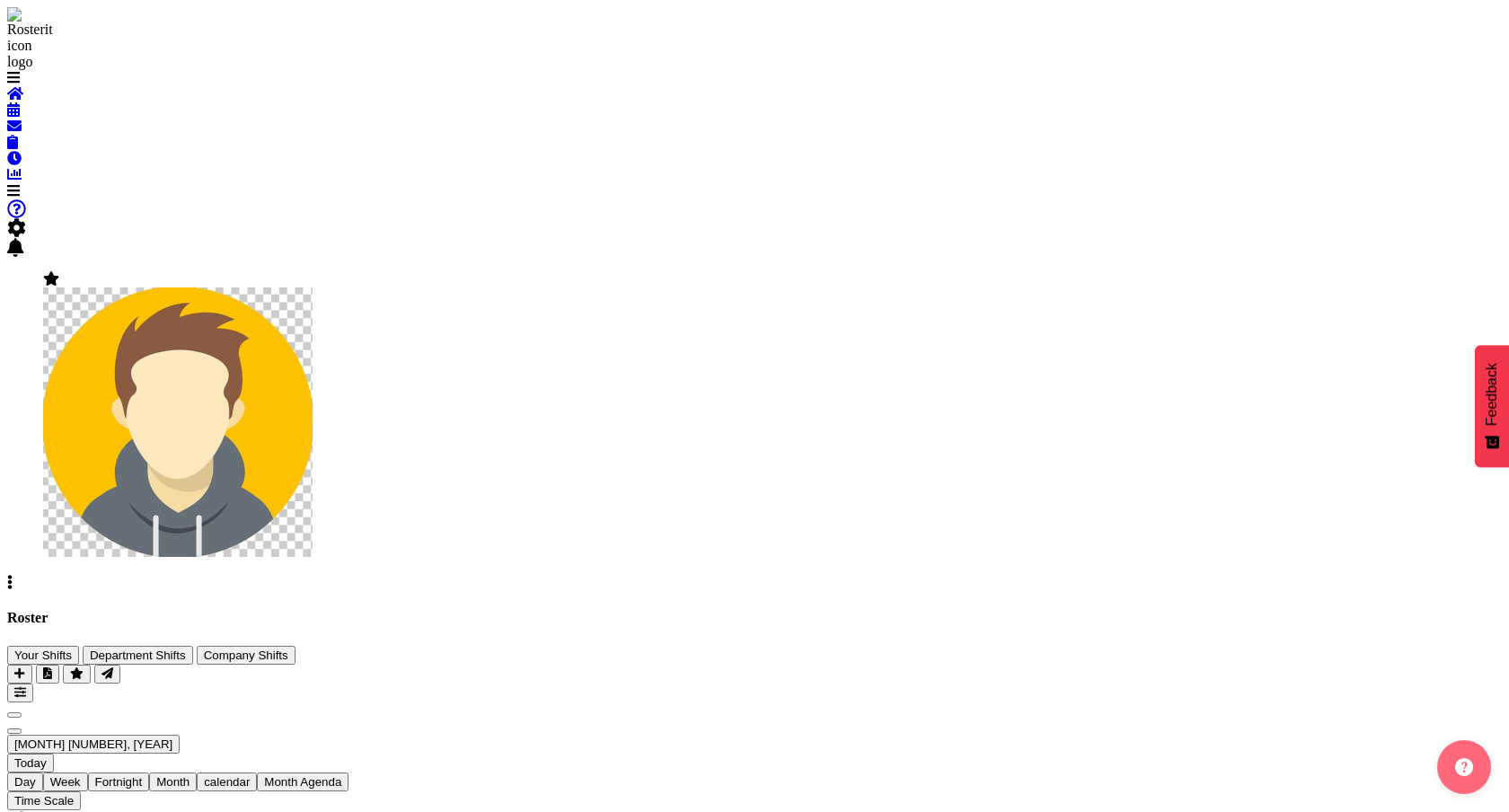 click at bounding box center [20, 693] 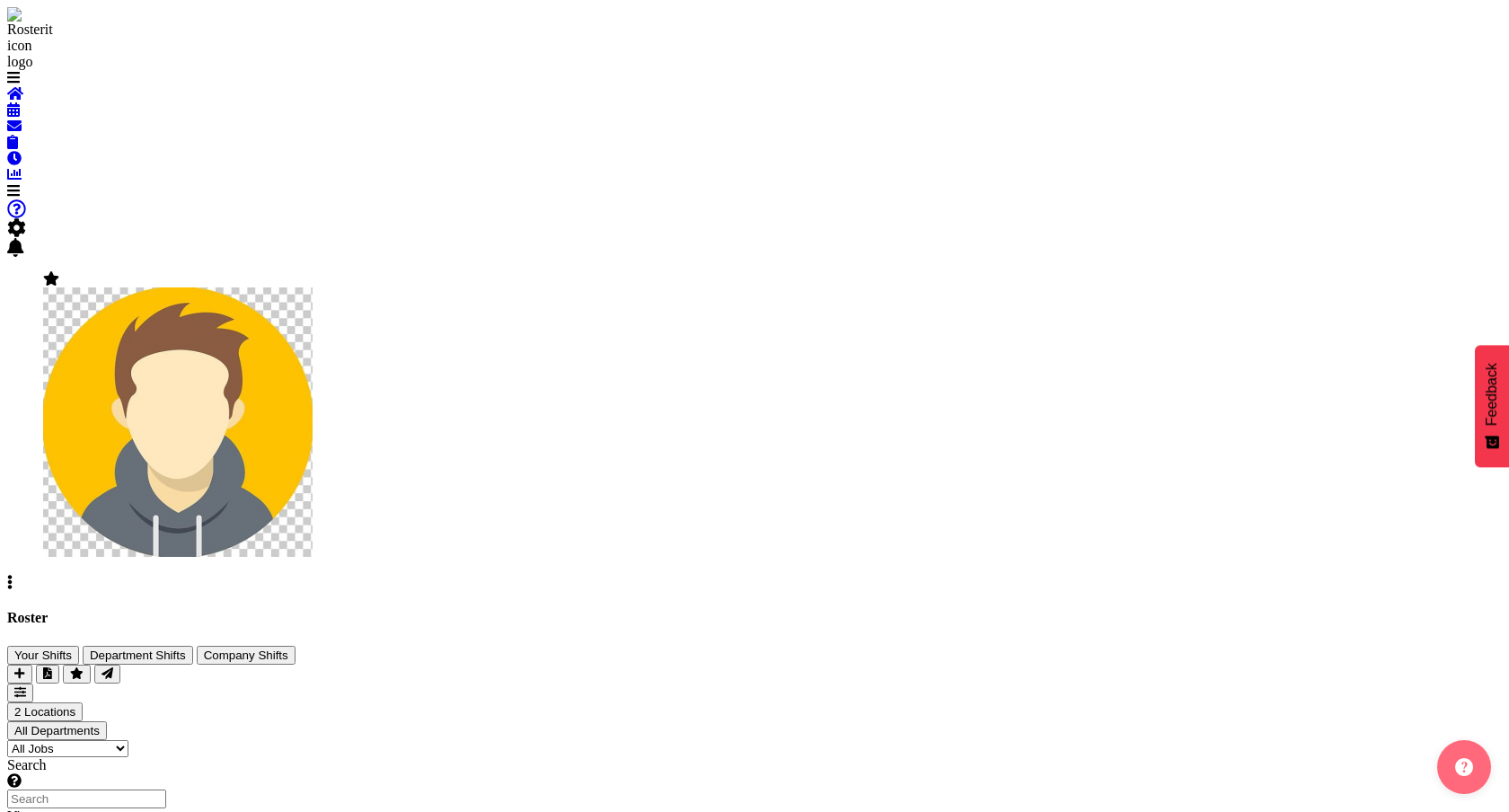 type 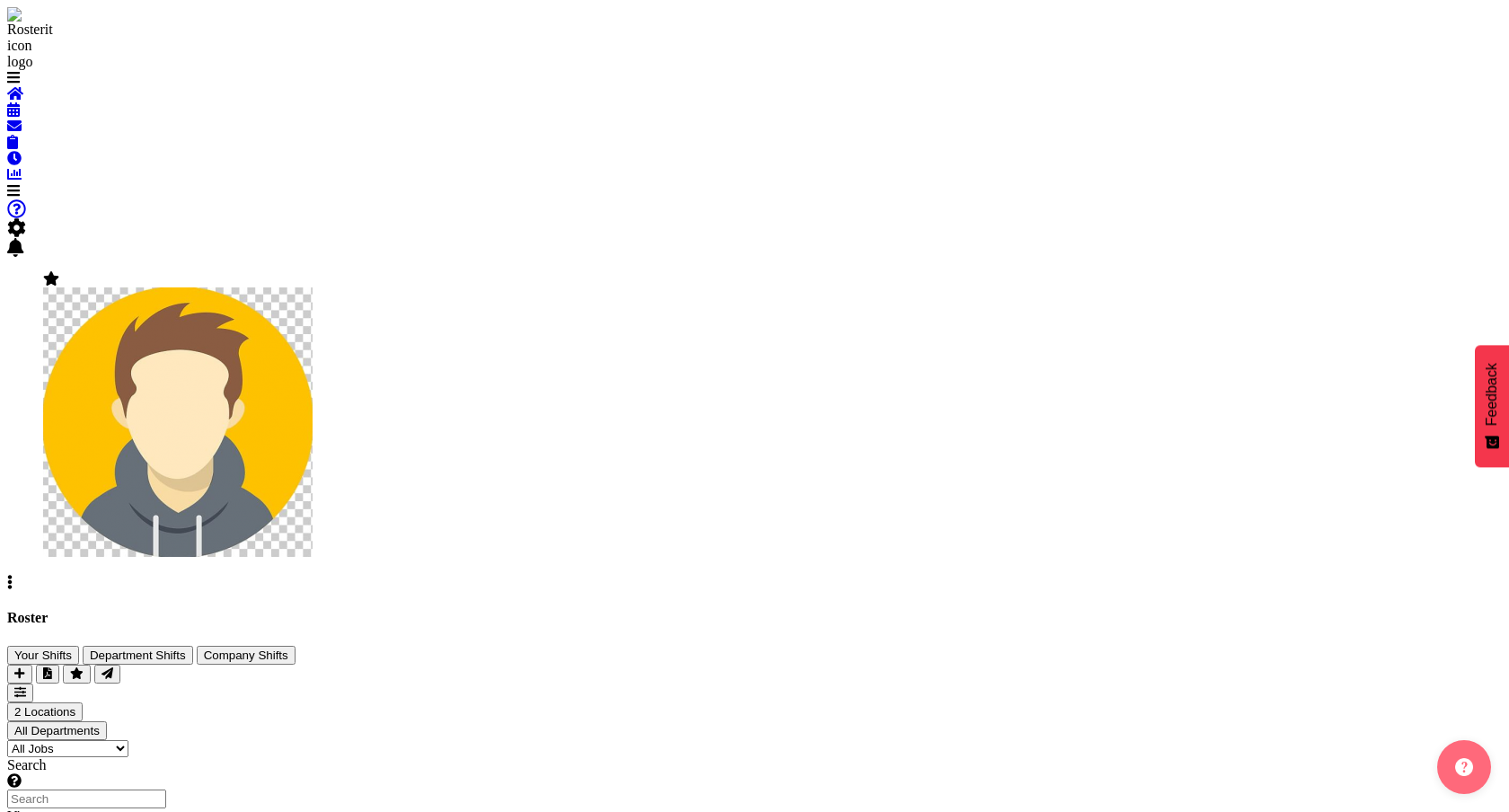 click at bounding box center [14, 883] 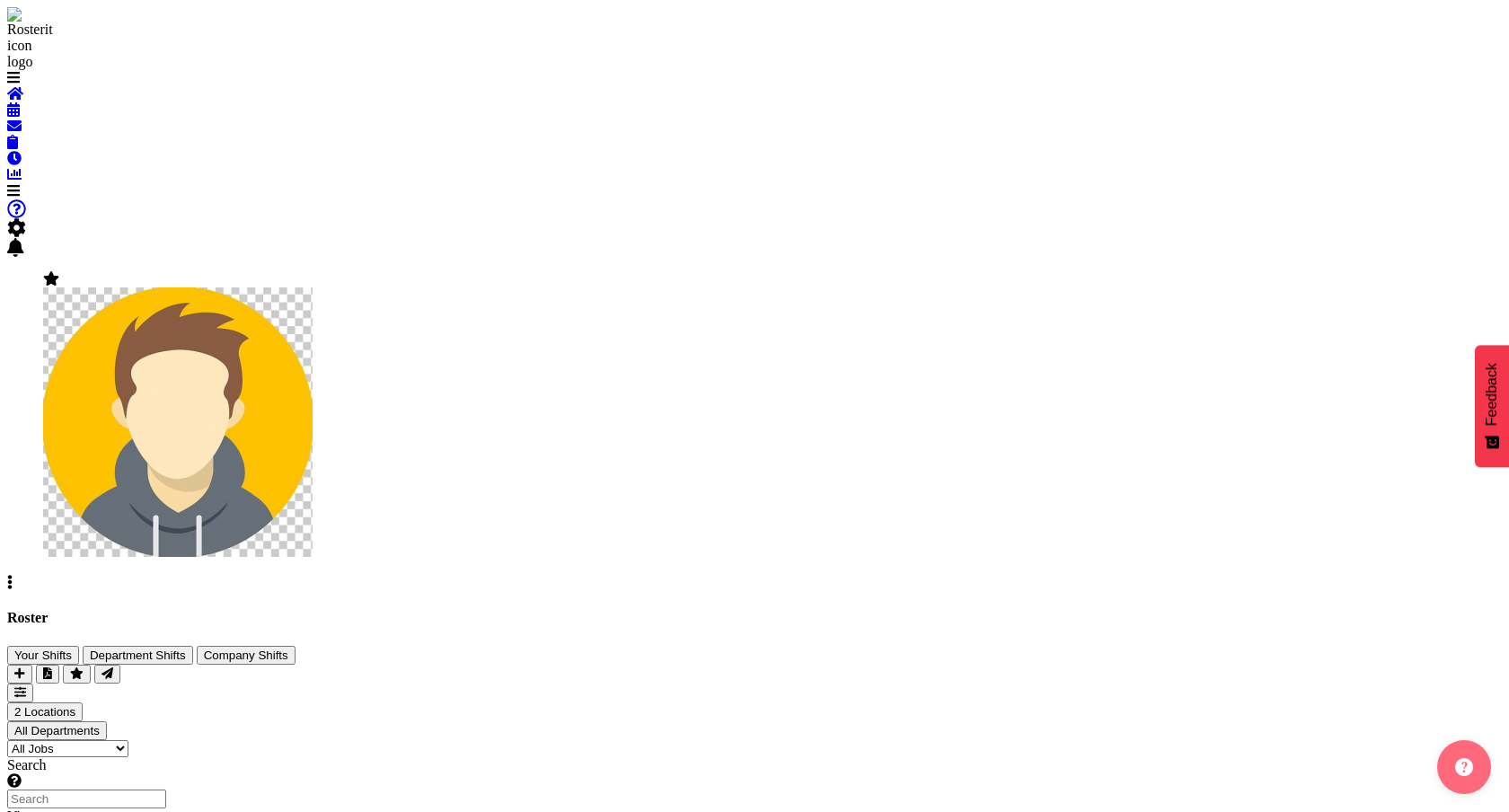 click at bounding box center (14, 883) 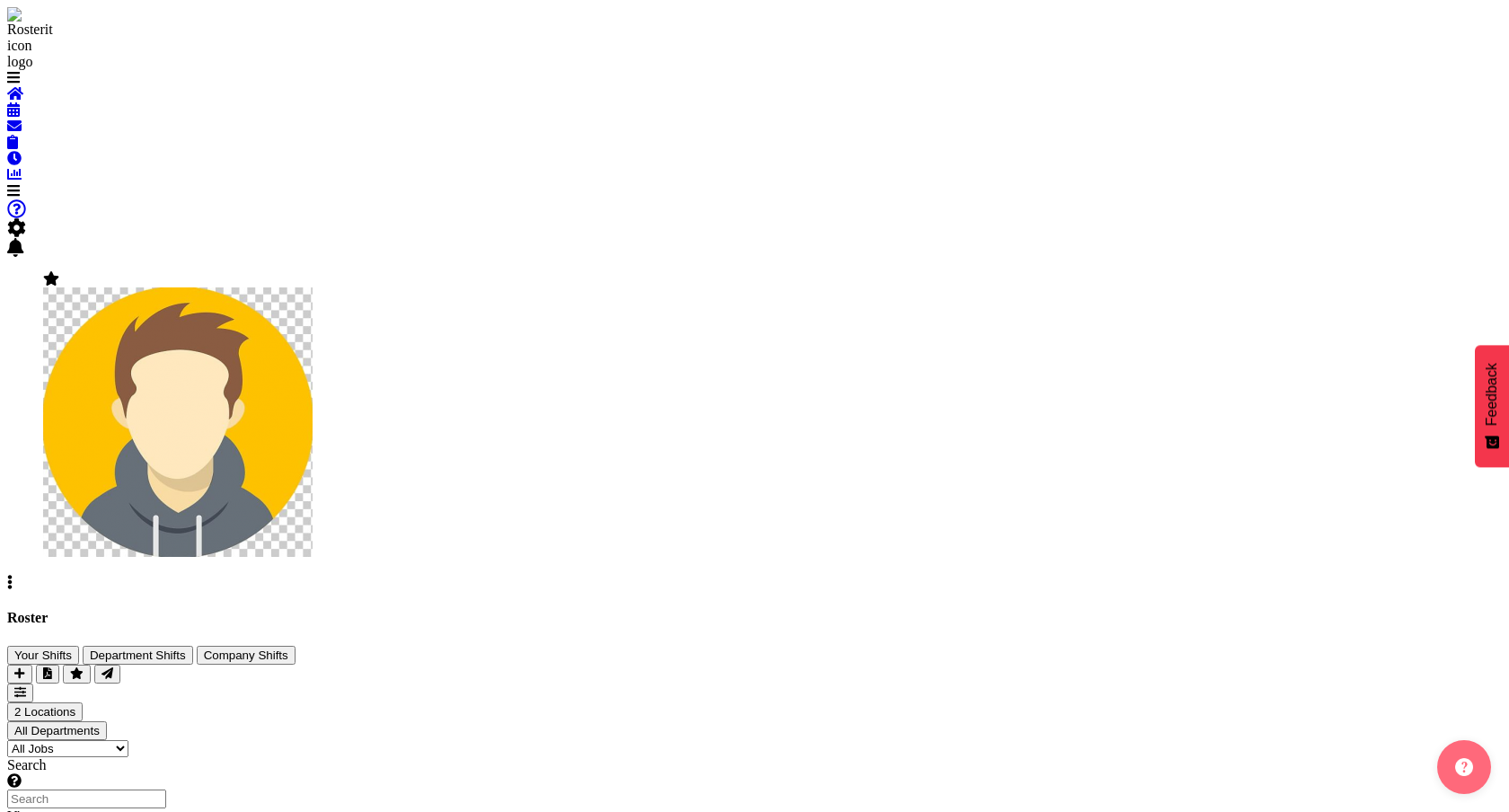 click at bounding box center [25, 851] 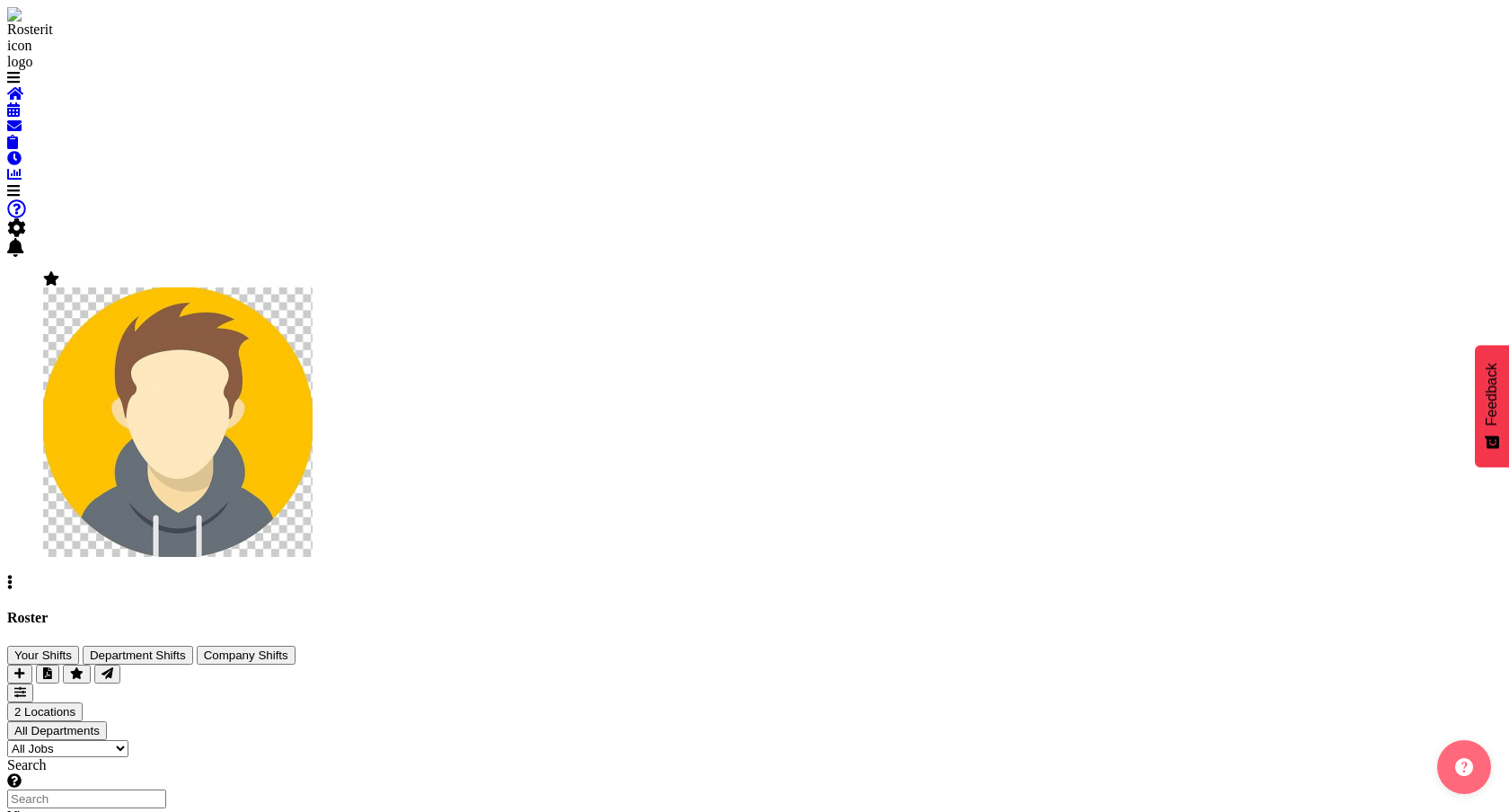 click at bounding box center [25, 851] 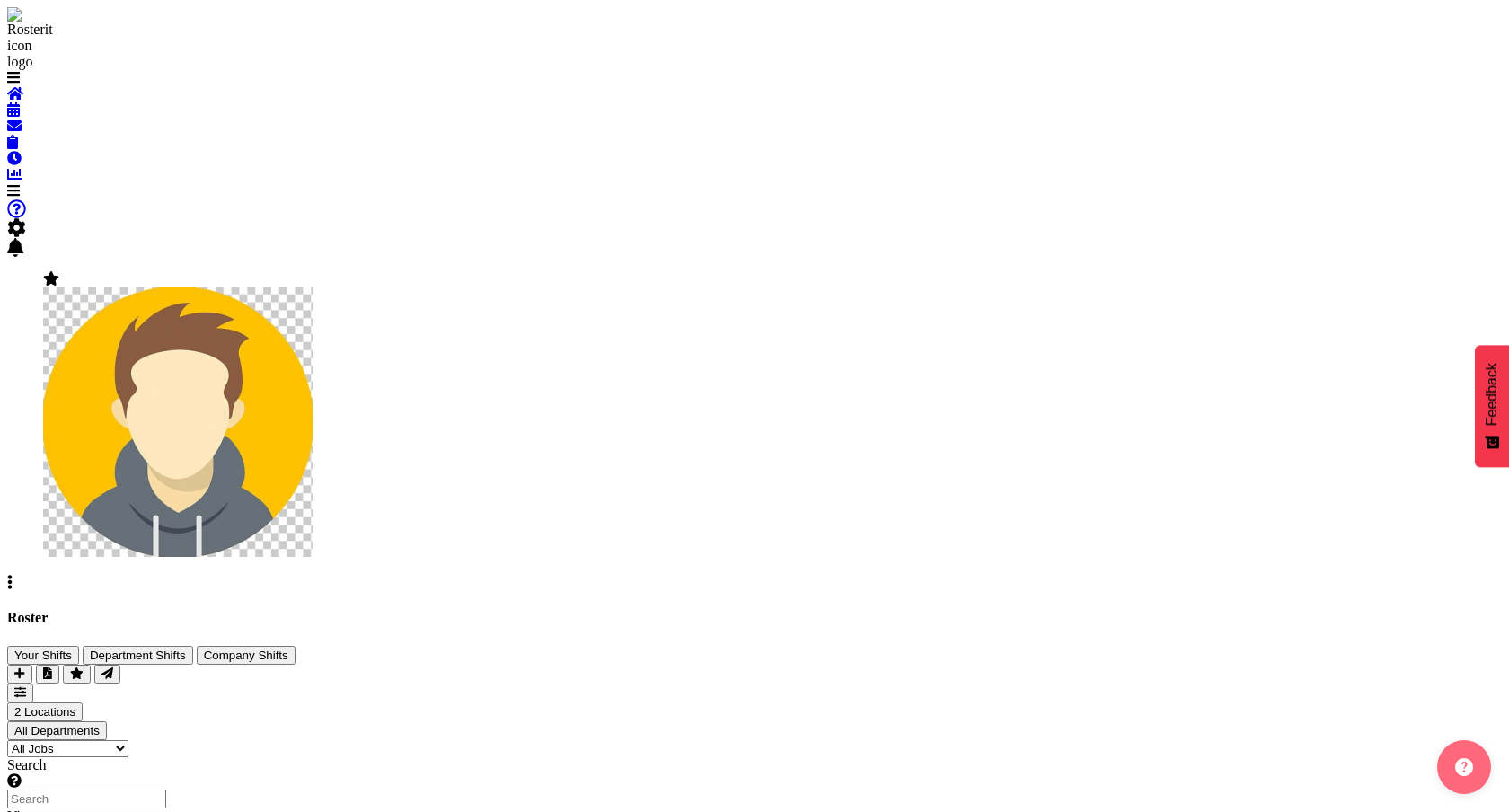 click at bounding box center [16, 228] 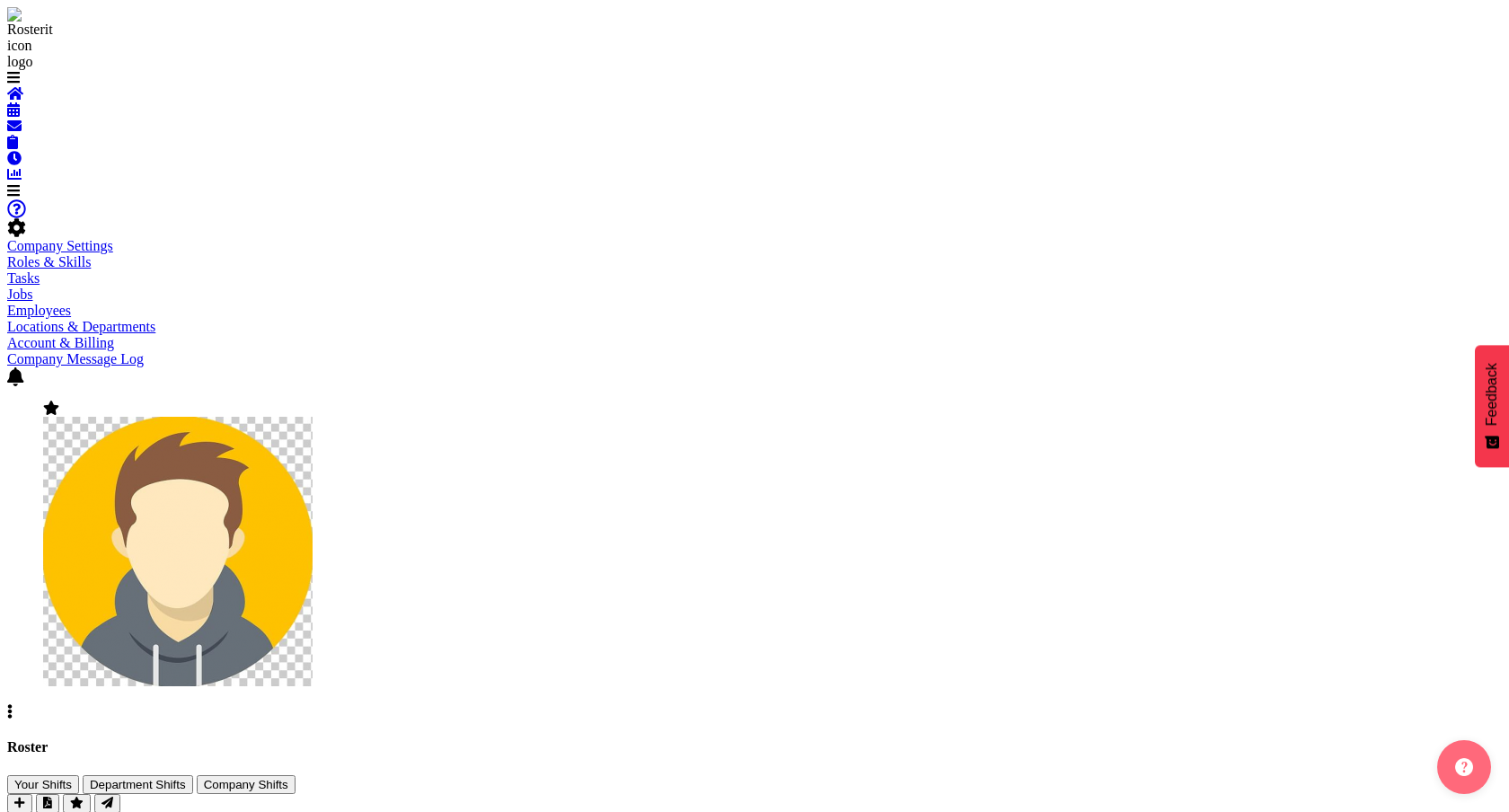 click at bounding box center (754, 712) 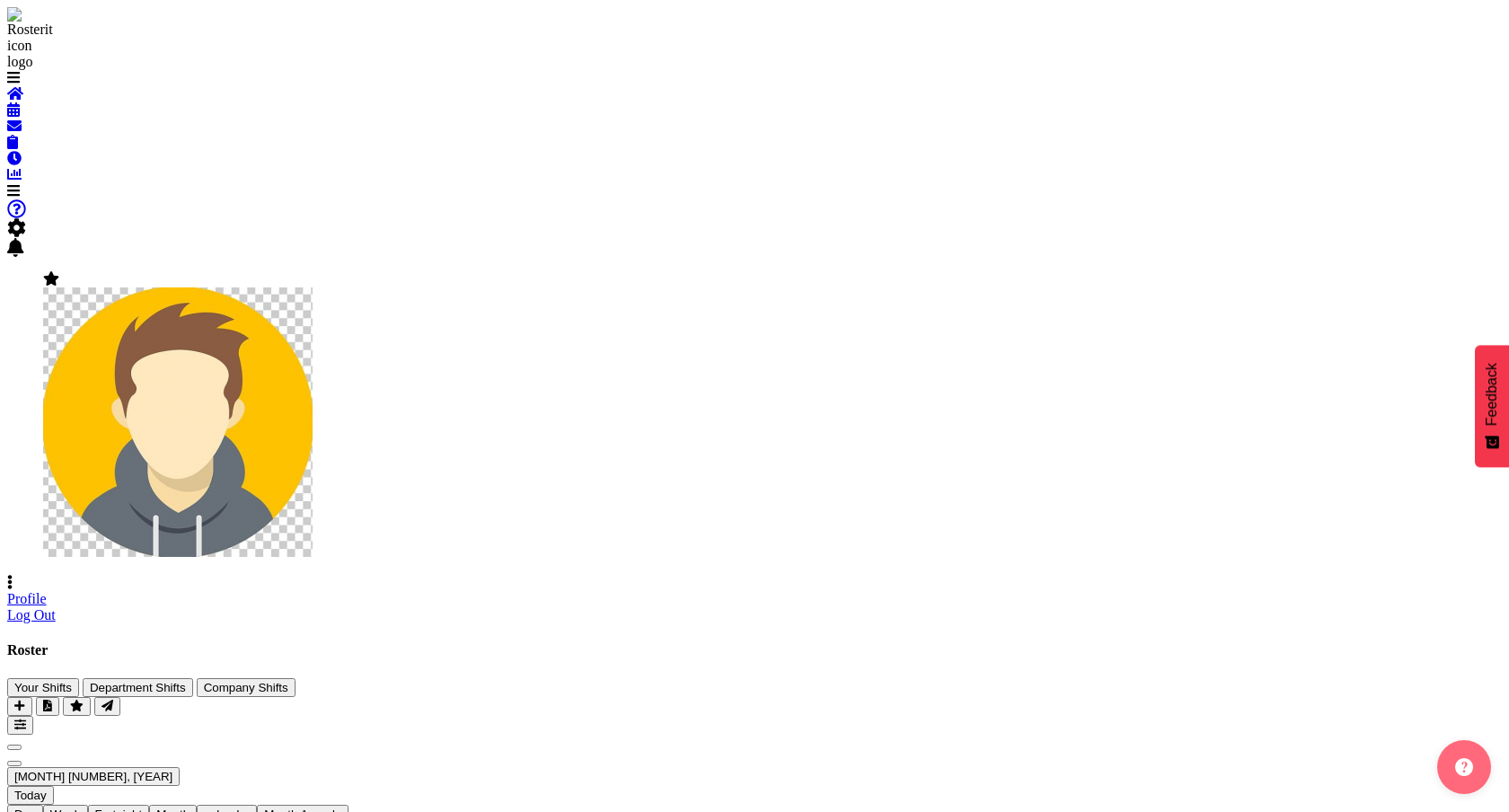 click on "Profile
Log Out" at bounding box center (754, 607) 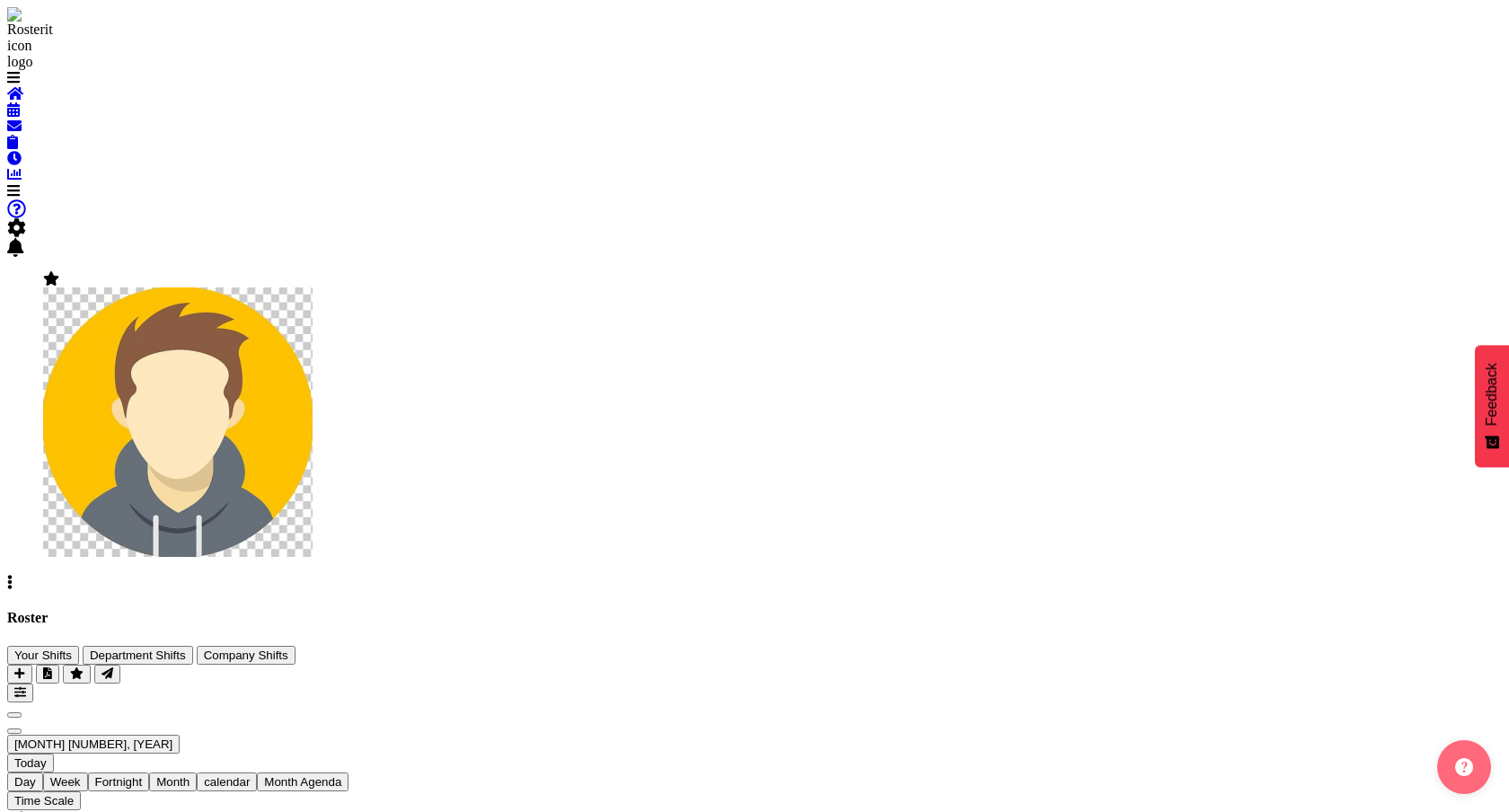 click at bounding box center [178, 422] 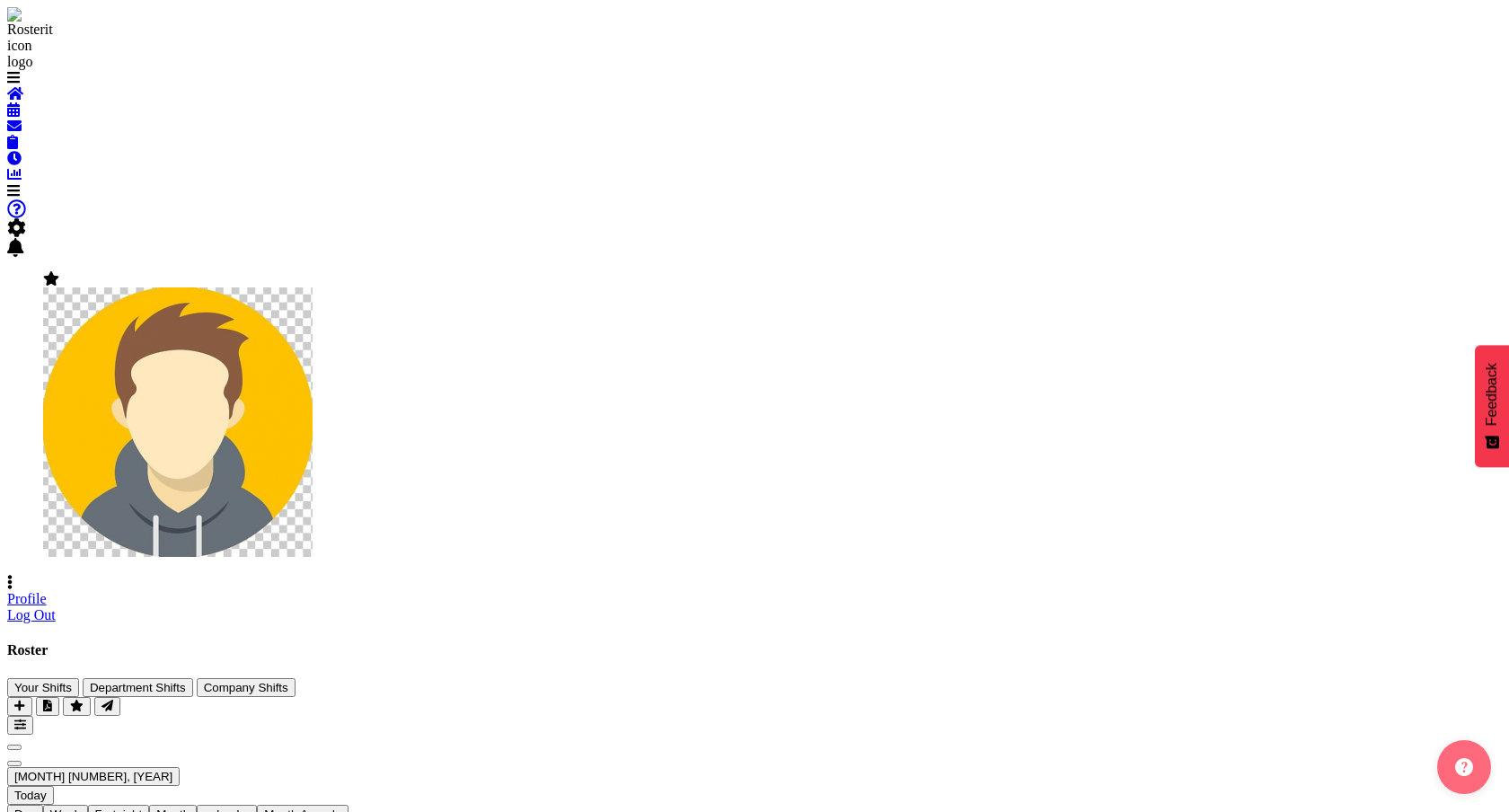 click on "Profile" at bounding box center (27, 598) 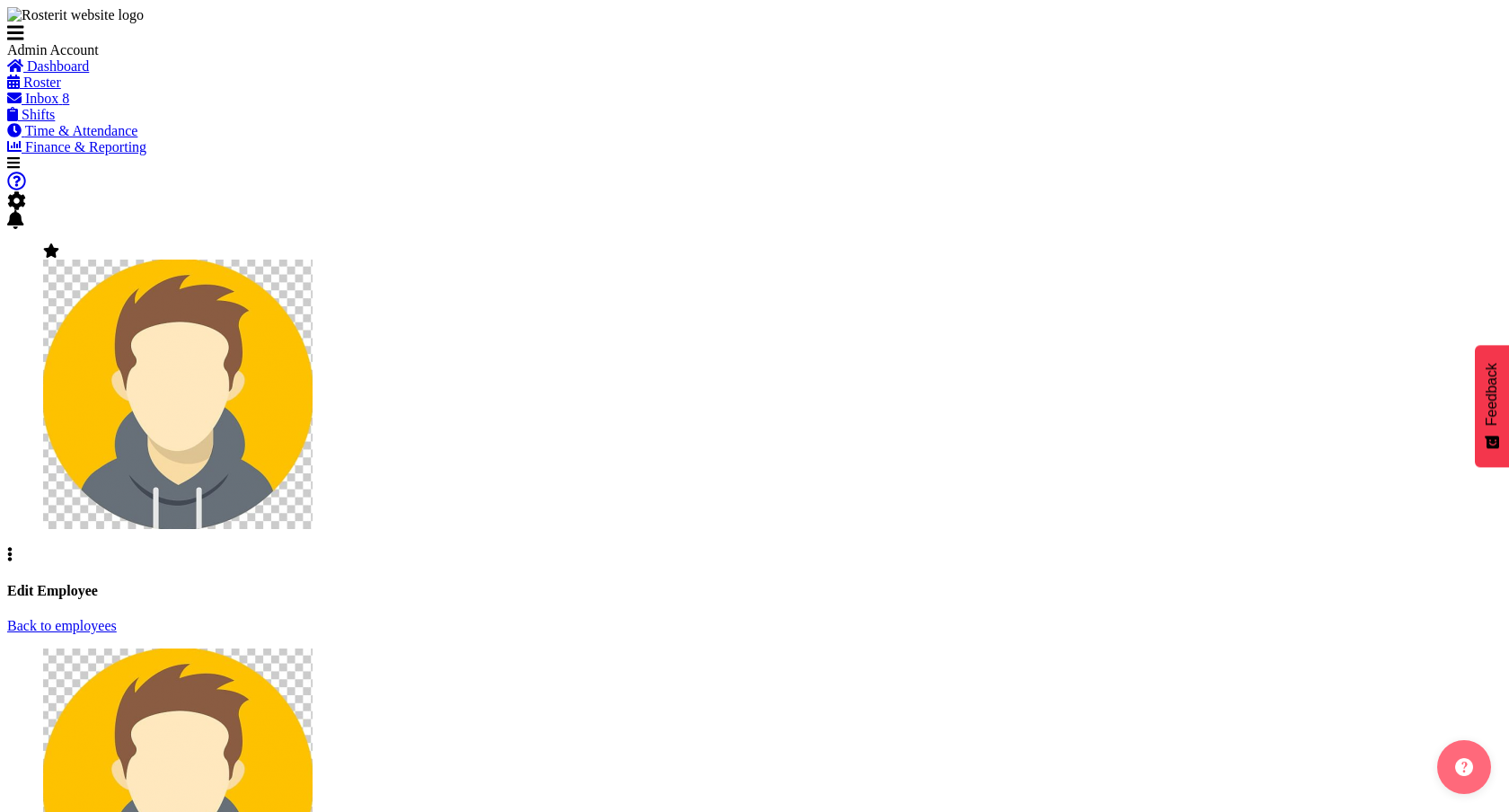 scroll, scrollTop: 0, scrollLeft: 0, axis: both 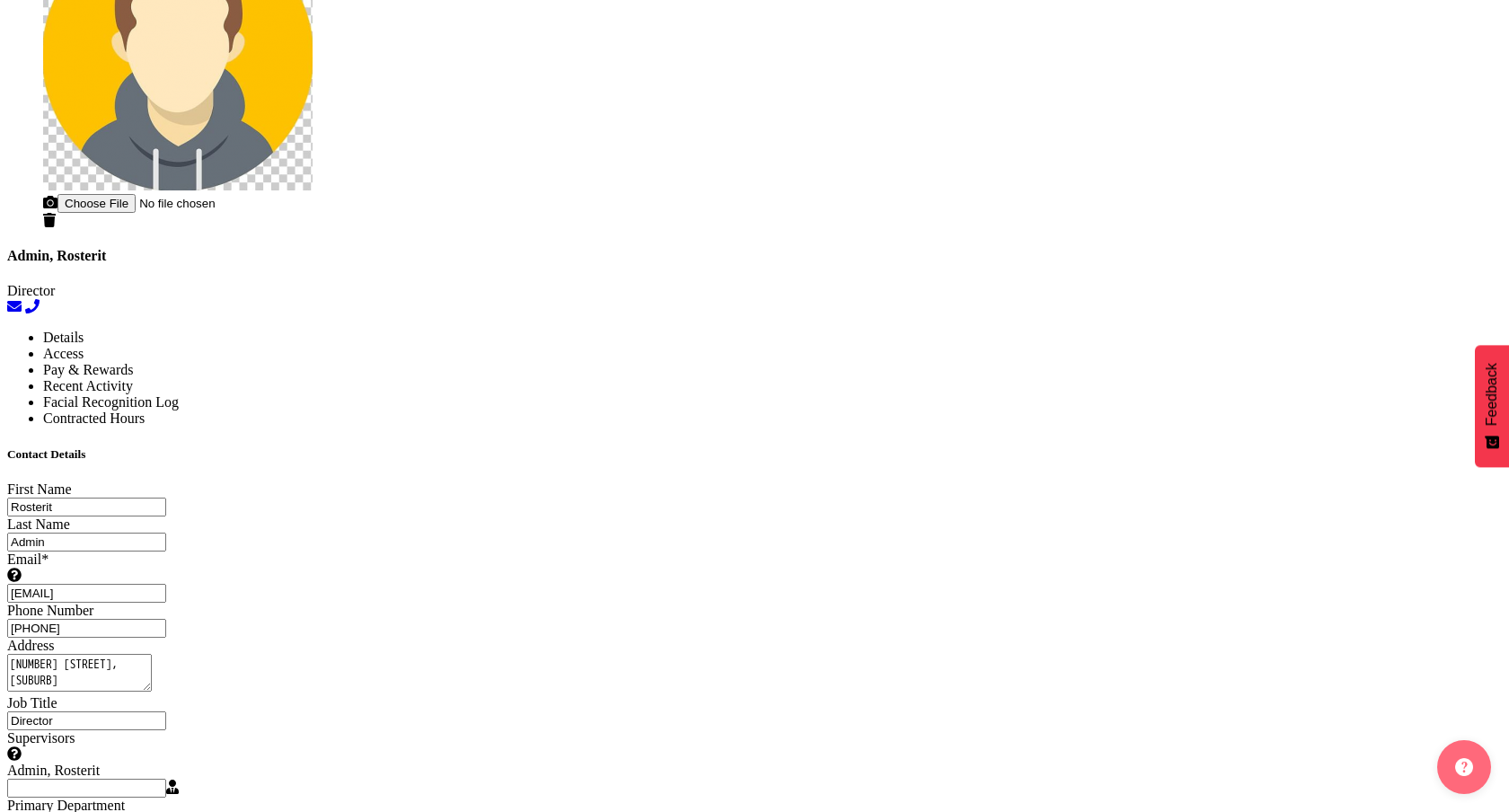 click on "Staff   Role   Shift - Horizontal   Shift - Vertical   Staff - Location" at bounding box center [61, 1573] 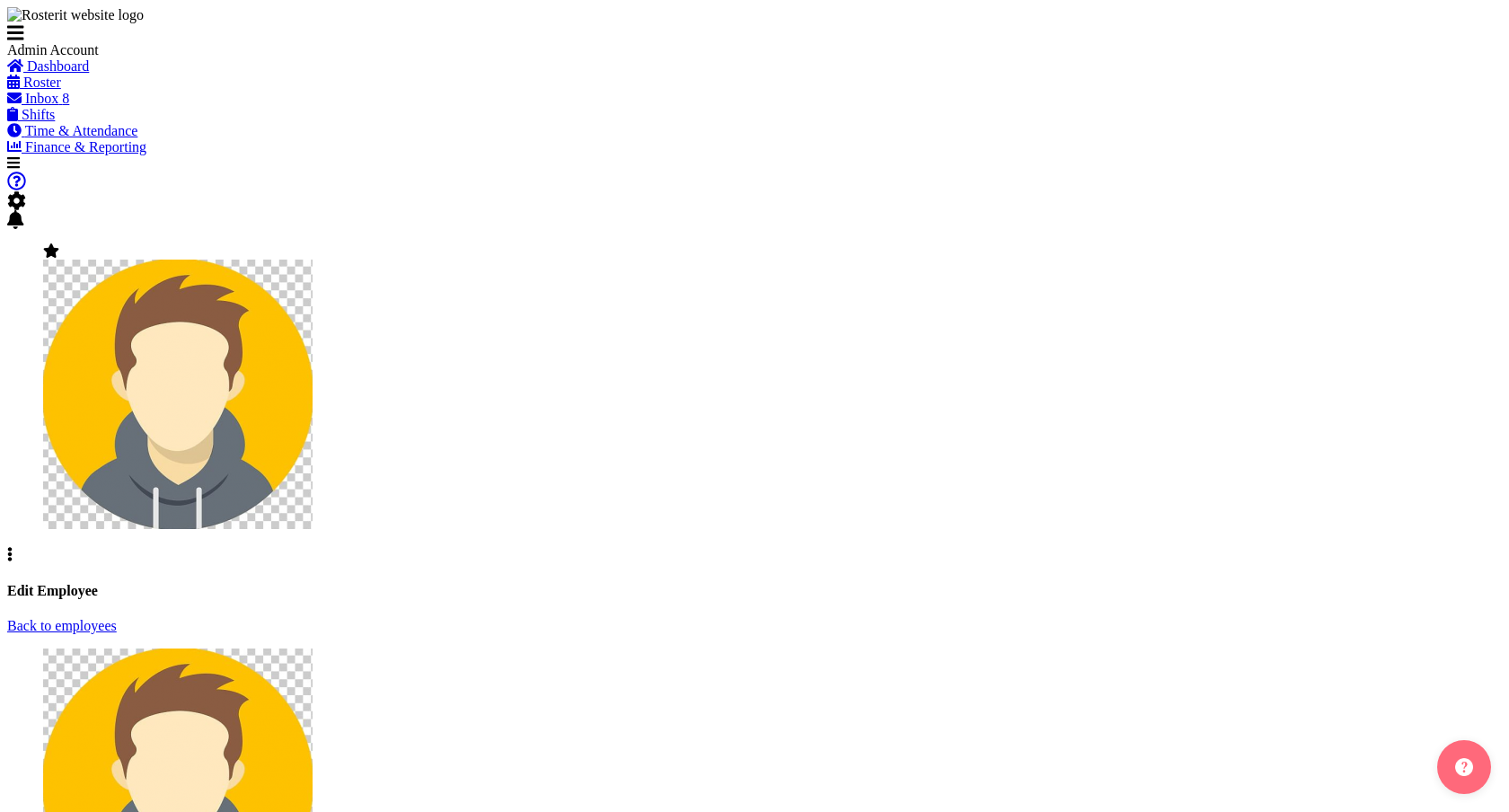 select on "gps-via-roster" 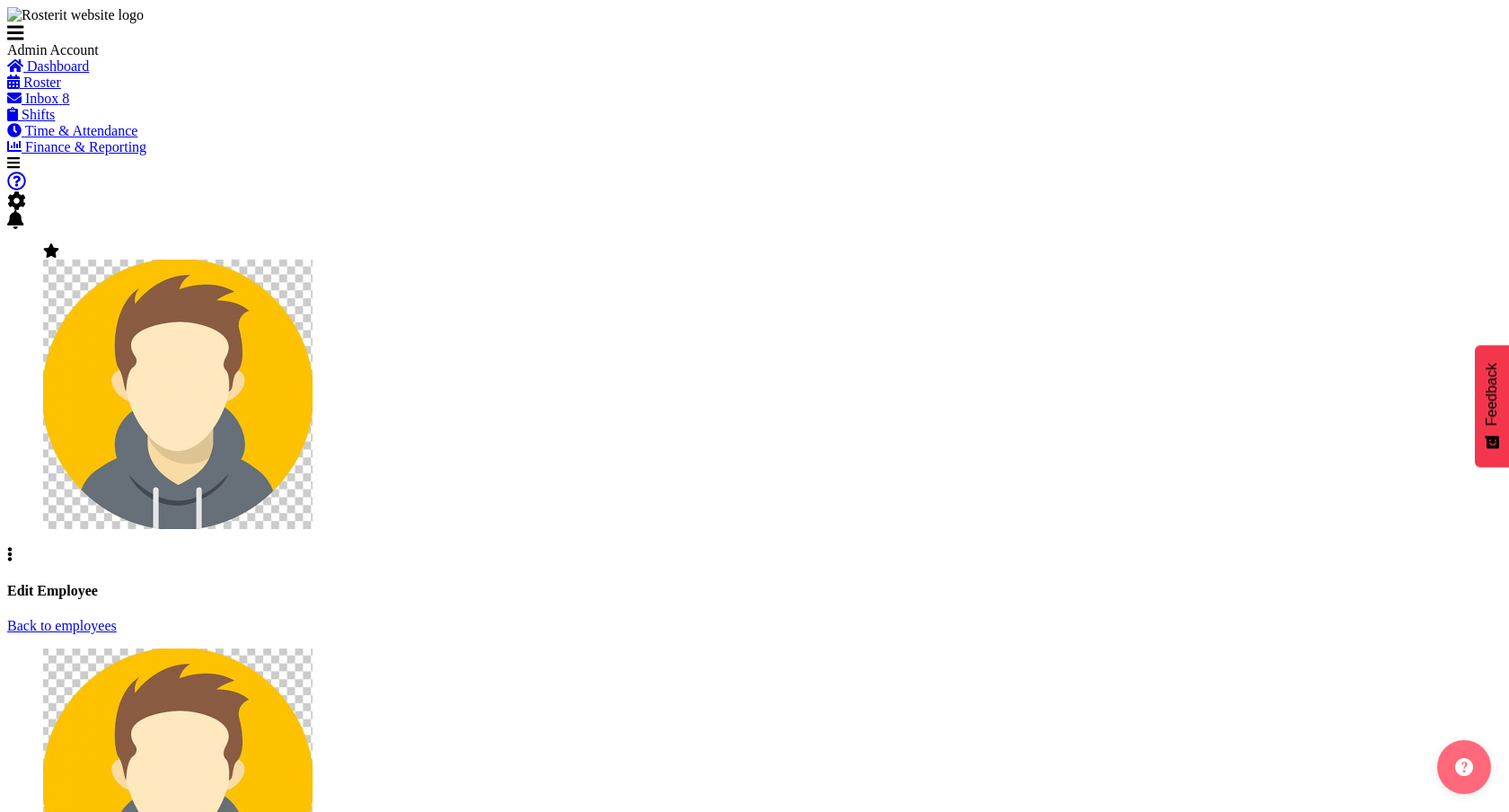 click on "Access" at bounding box center [63, 1081] 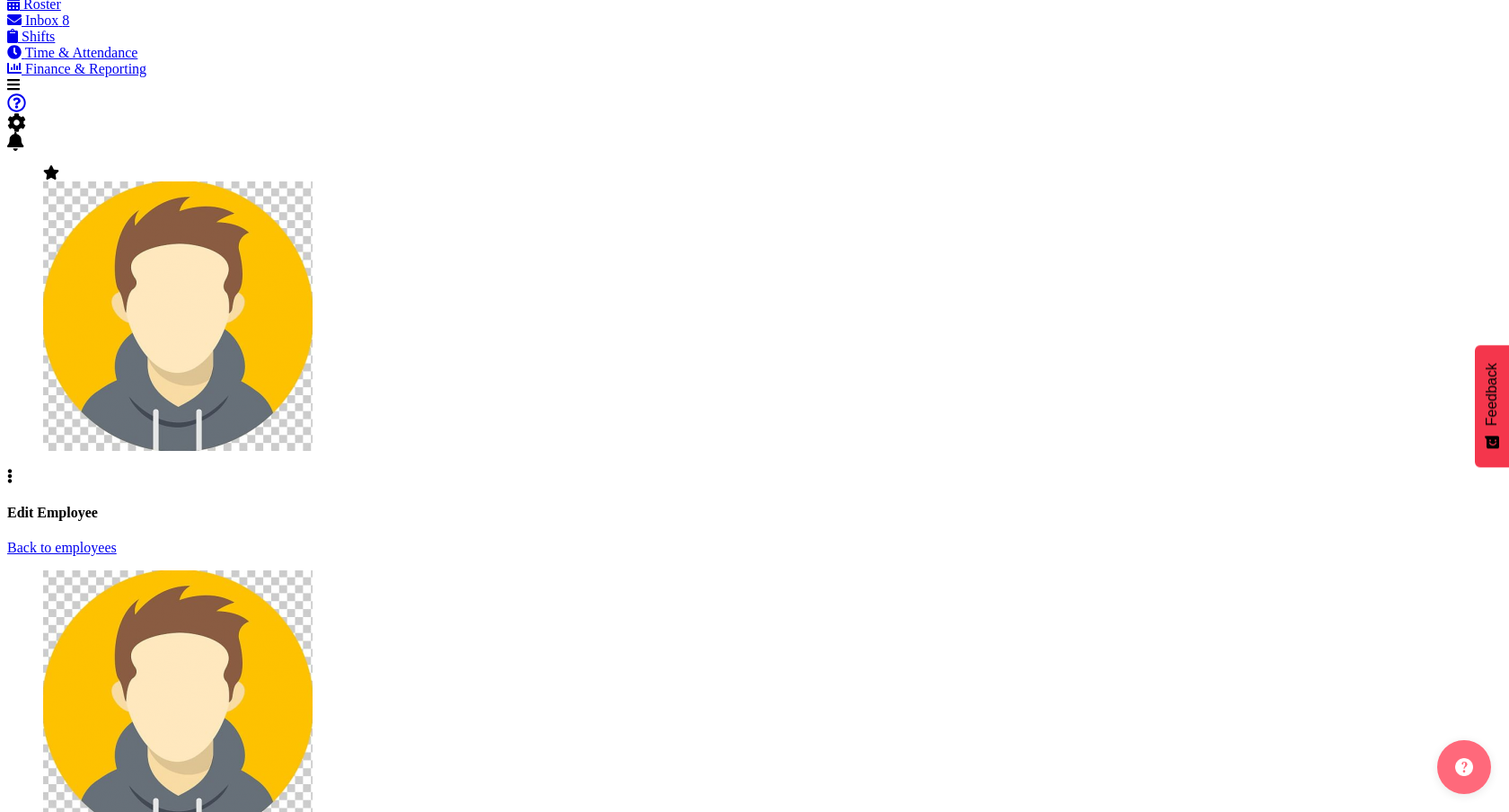 scroll, scrollTop: 0, scrollLeft: 0, axis: both 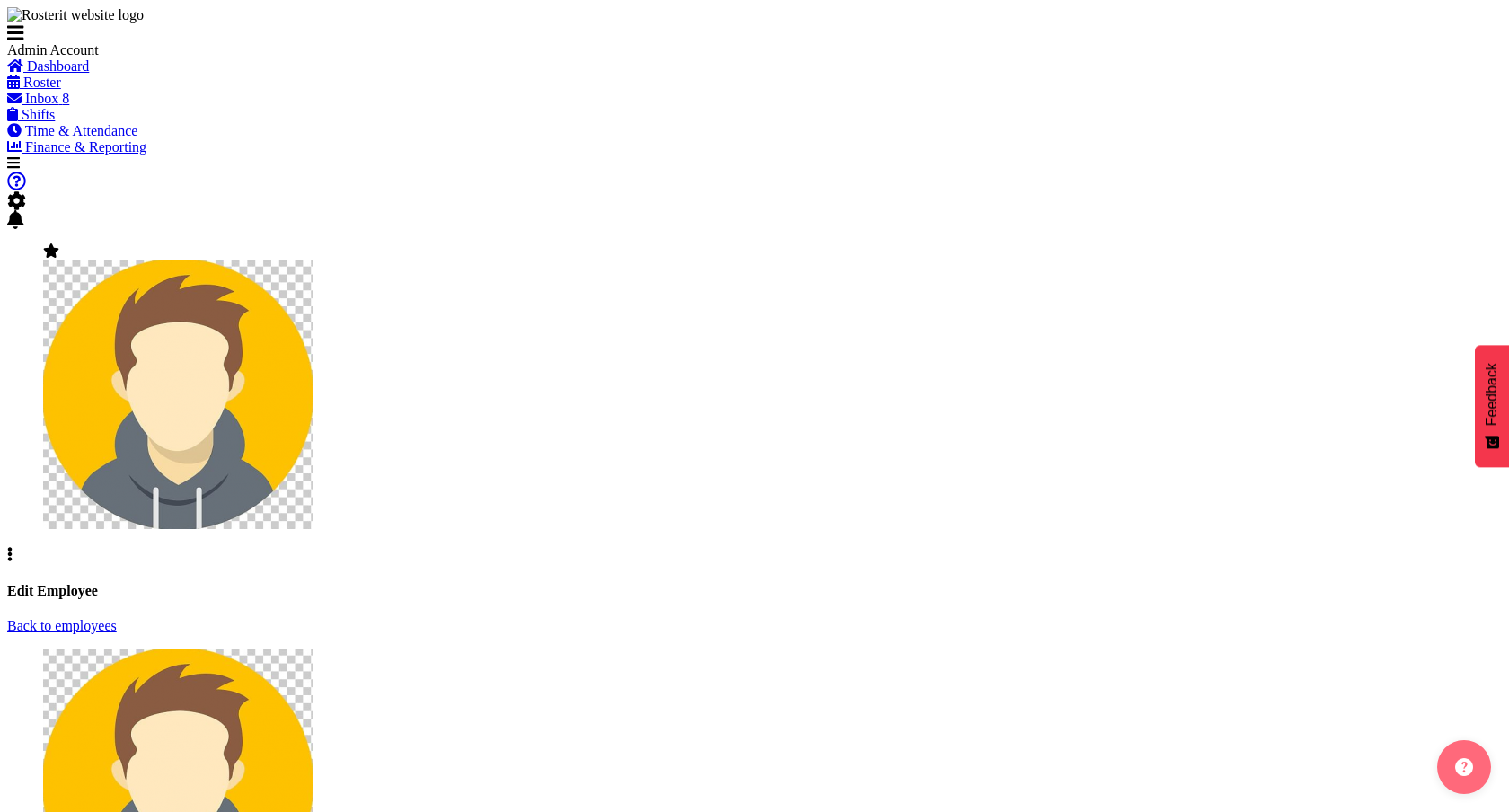 click on "Details" at bounding box center (63, 1064) 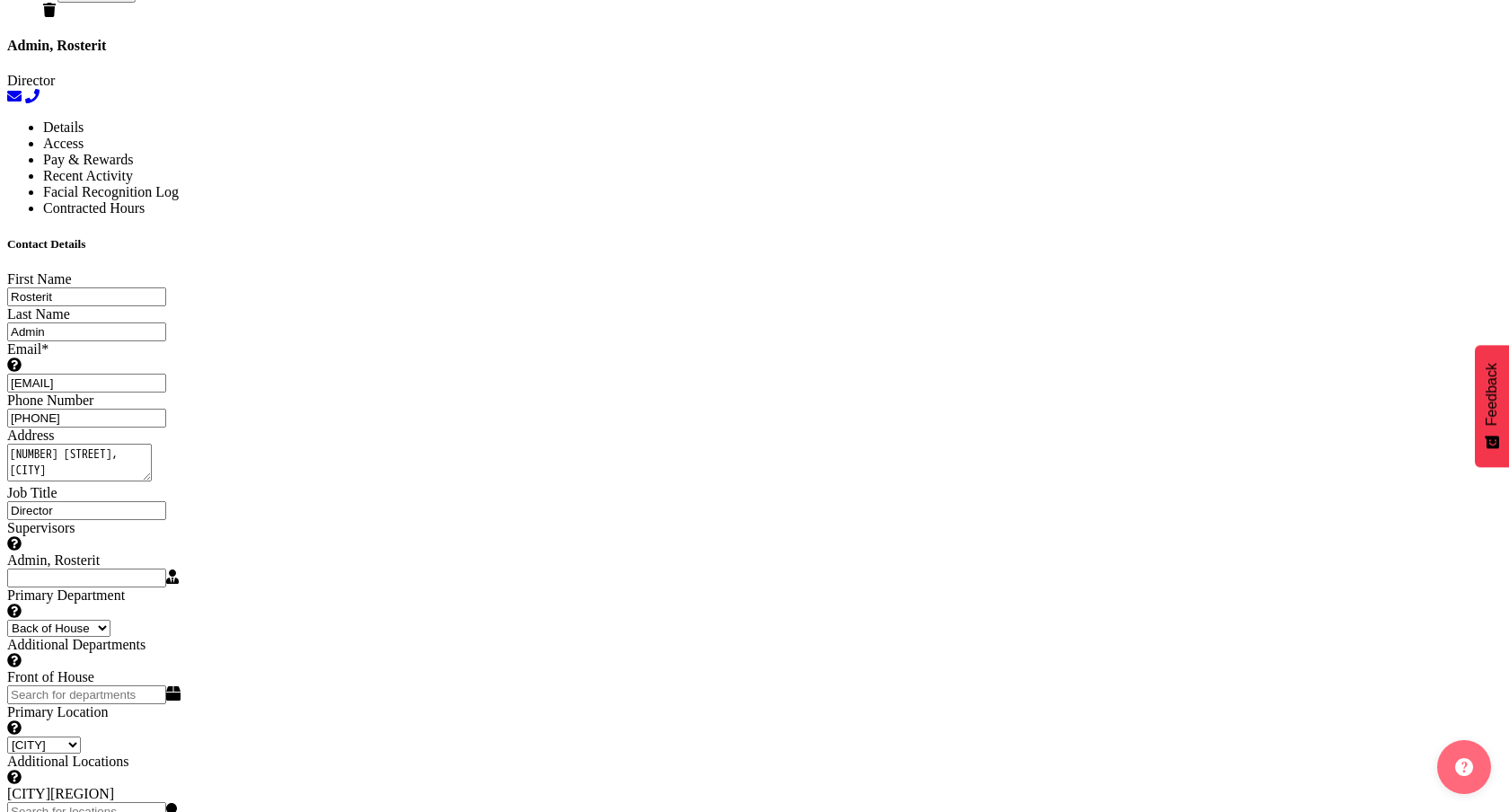 scroll, scrollTop: 951, scrollLeft: 0, axis: vertical 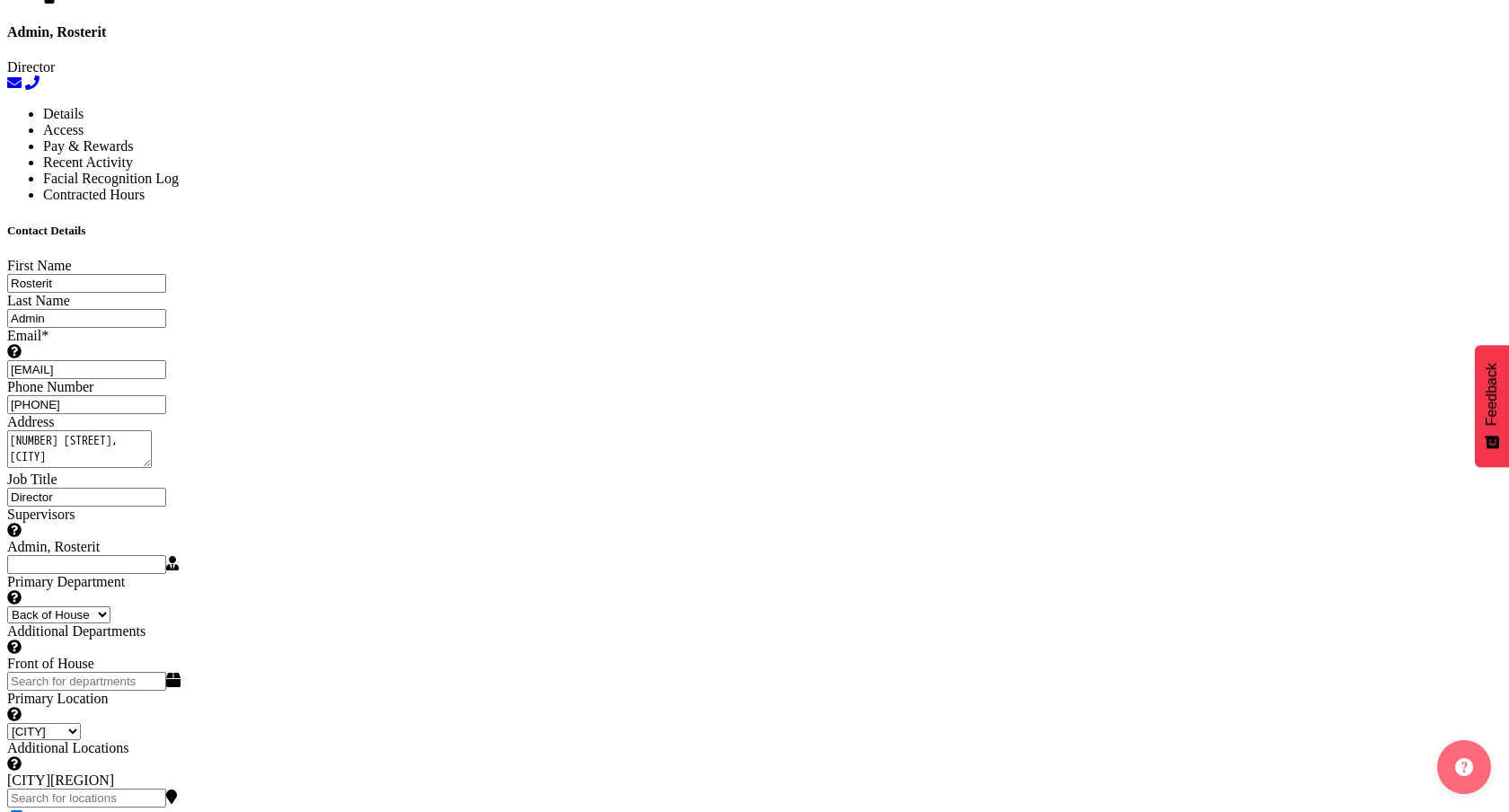 click on "Staff   Role   Shift - Horizontal   Shift - Vertical   Staff - Location" at bounding box center [61, 1349] 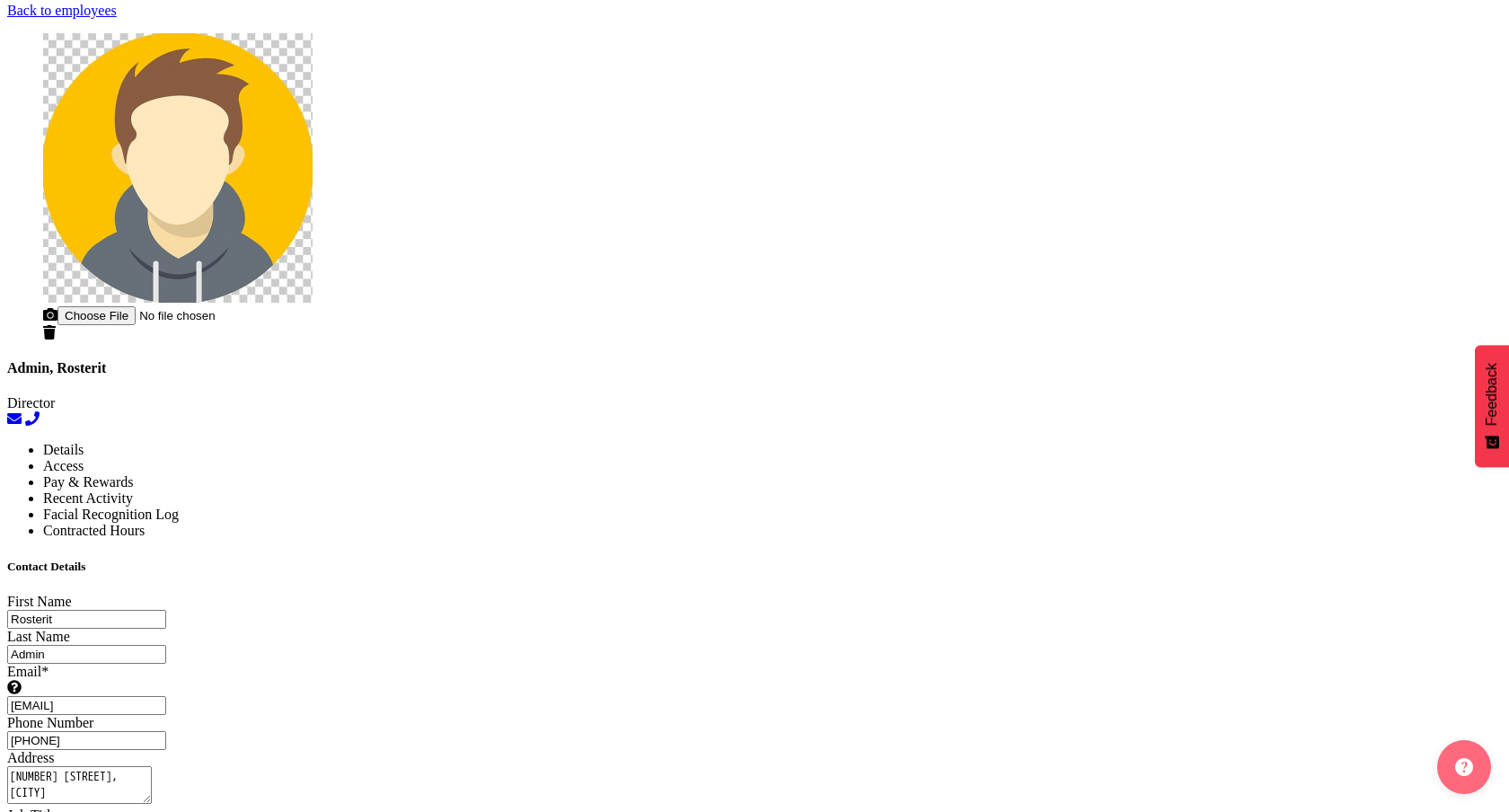 scroll, scrollTop: 622, scrollLeft: 0, axis: vertical 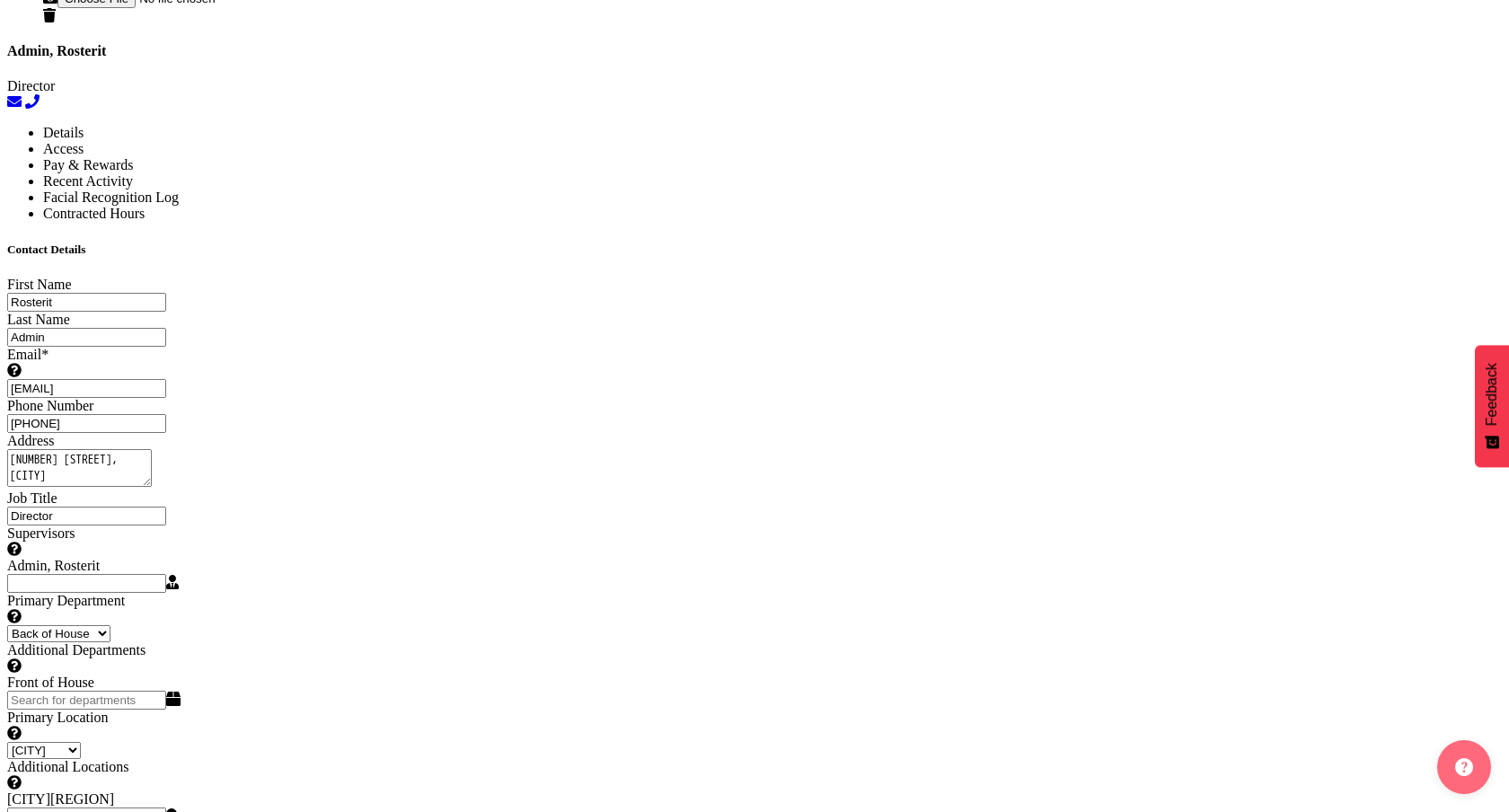 click on "Roster" at bounding box center [42, -851] 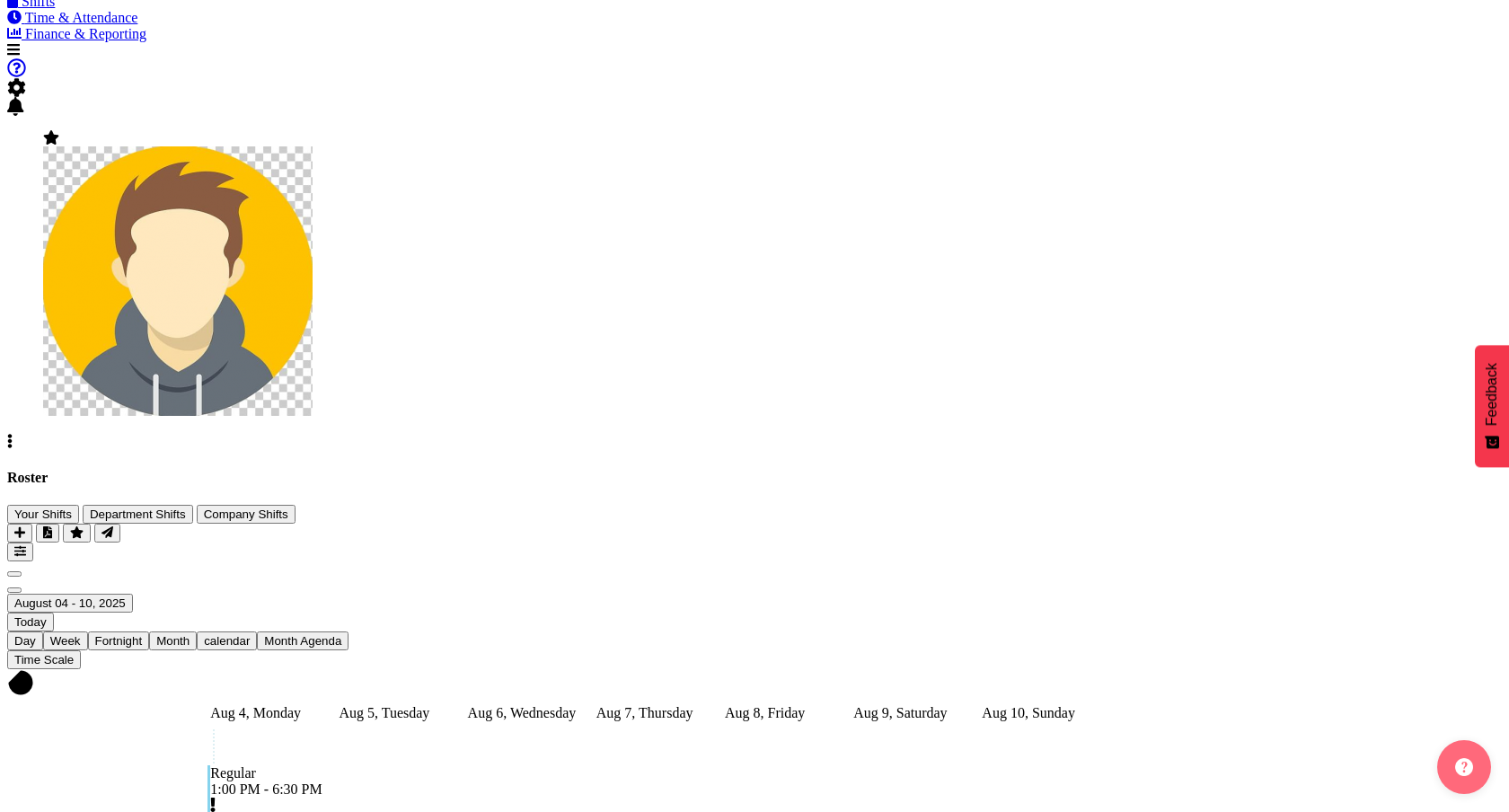 scroll, scrollTop: 0, scrollLeft: 0, axis: both 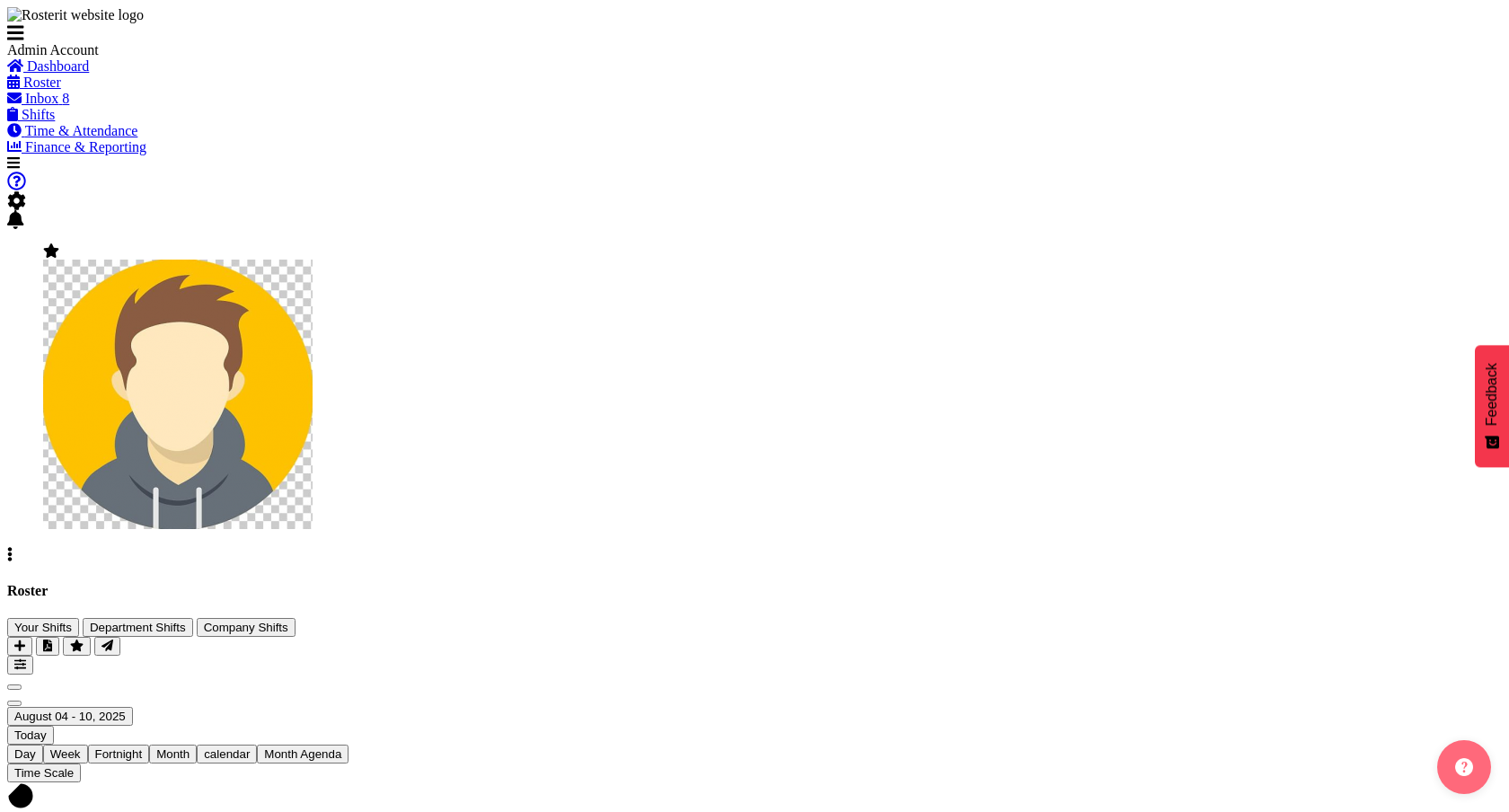 click on "Day" at bounding box center (25, 754) 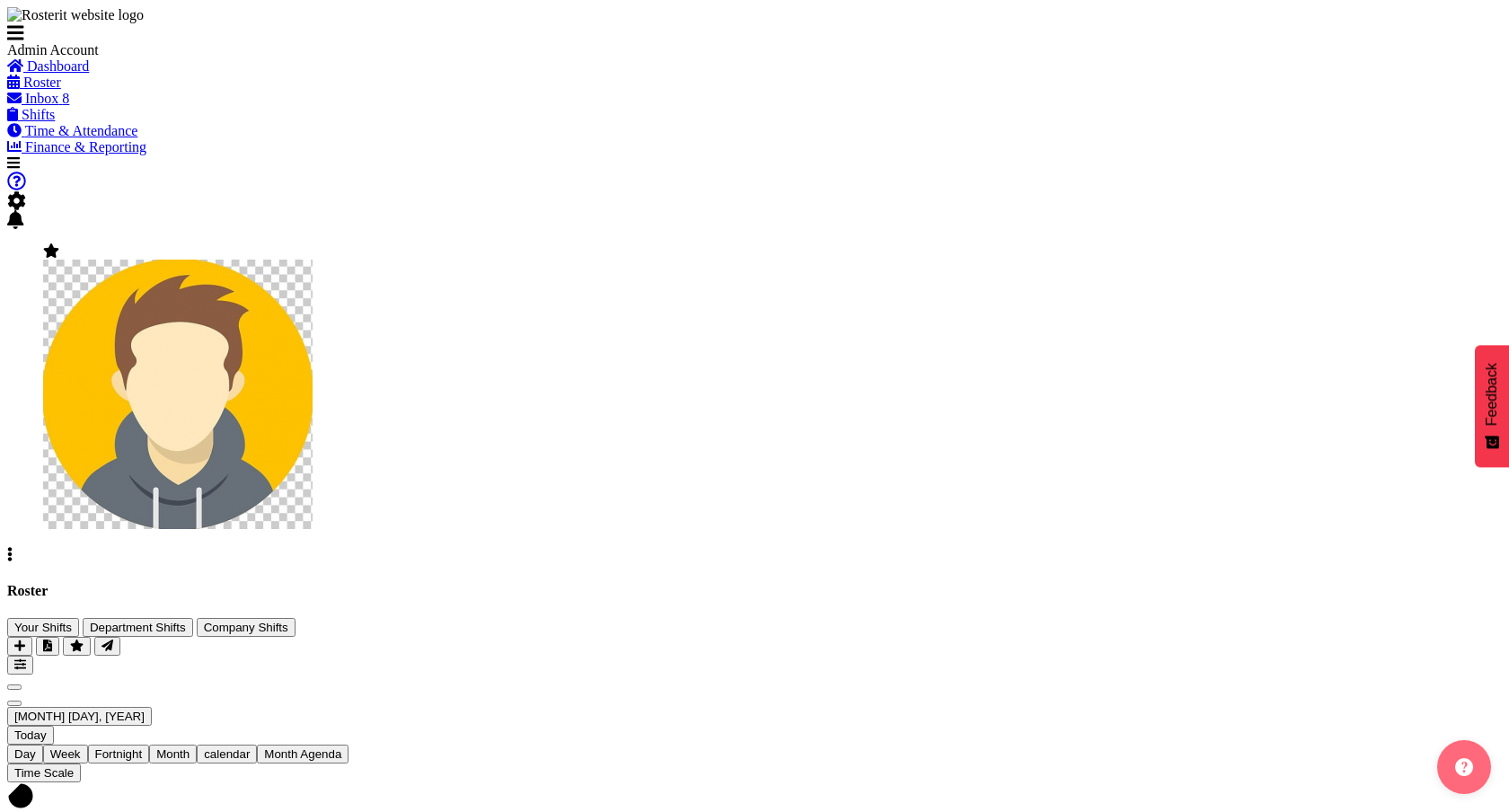 click at bounding box center [20, 665] 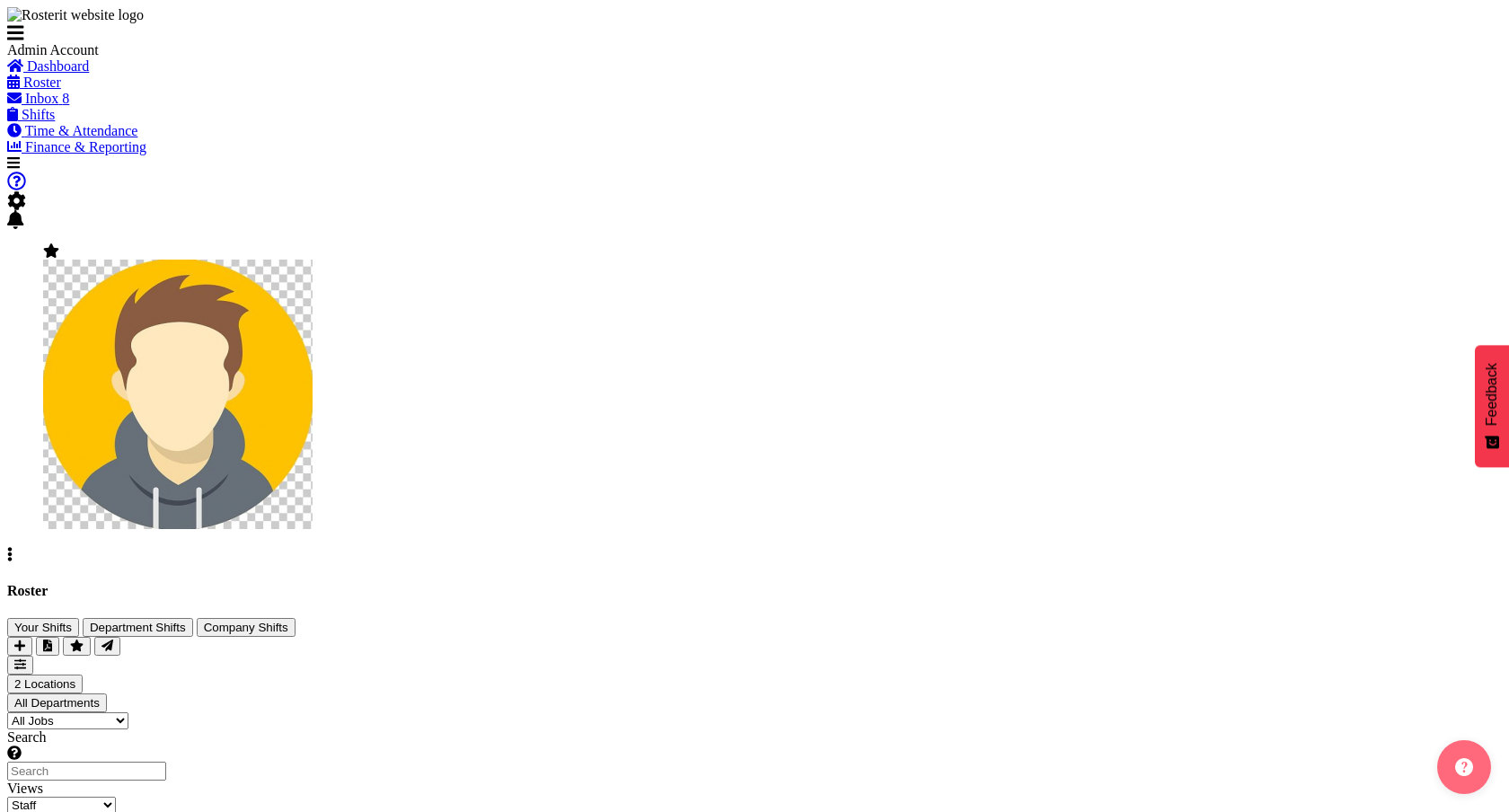 click at bounding box center [25, 857] 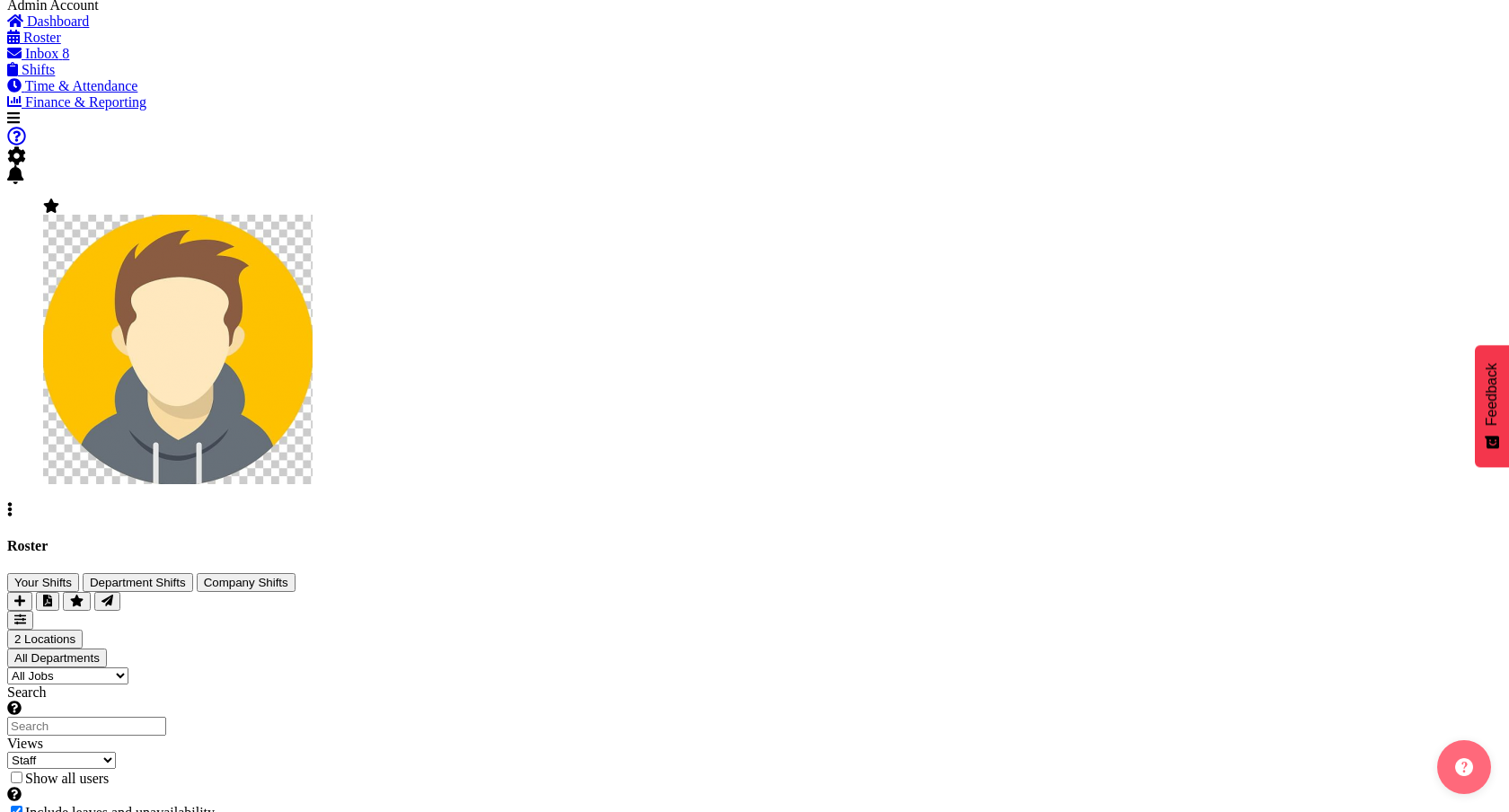 scroll, scrollTop: 16, scrollLeft: 0, axis: vertical 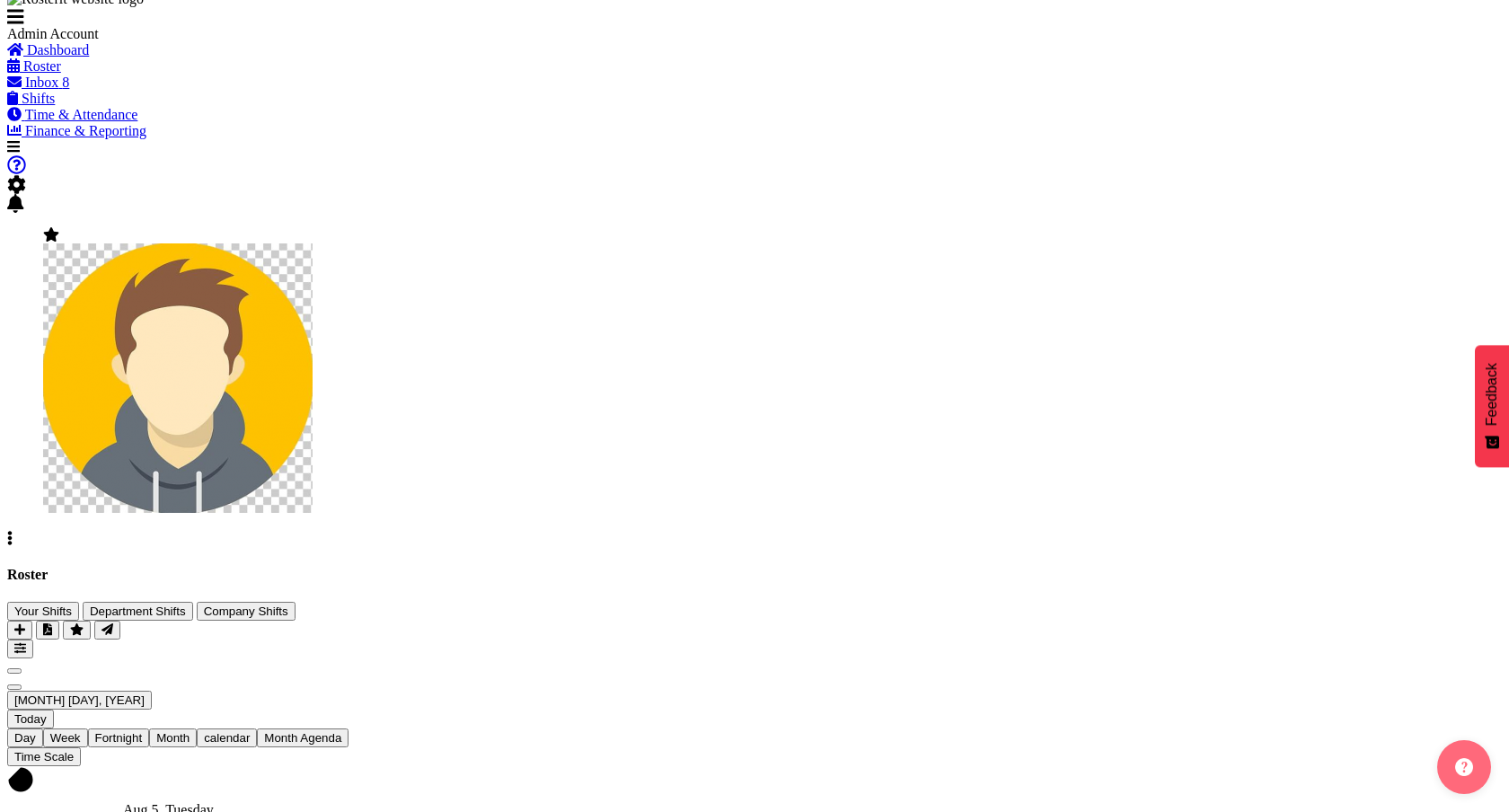click at bounding box center (14, 687) 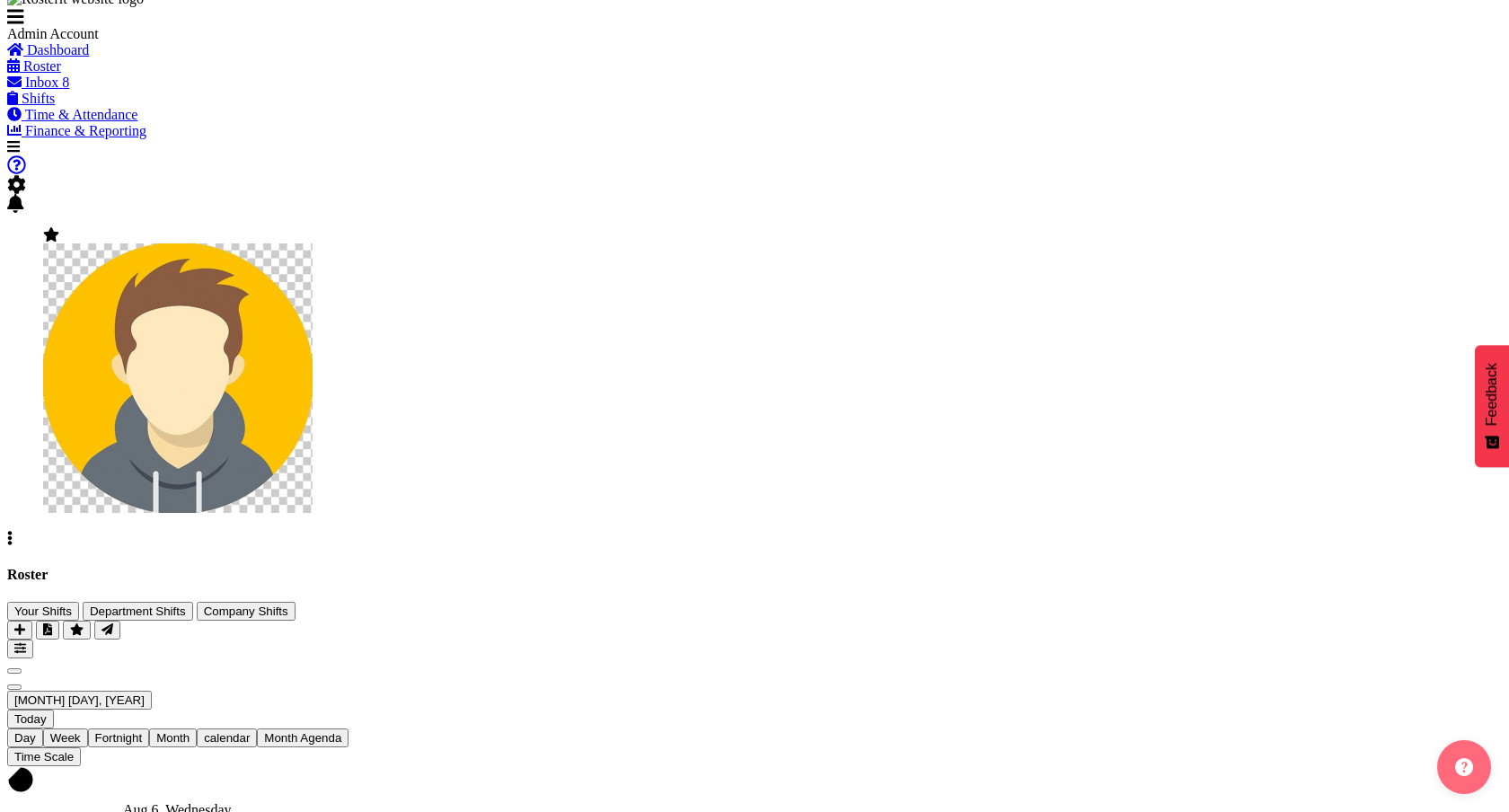 click on "Roster   Your Shifts
Department Shifts
Company Shifts
2 Locations
Clear
[CITY]
[CITY]
[LOCATION]
[LOCATION]
[CITY]
Select All
Deselect All
Clear          All Jobs  All Jobs     Search for a particular employee" at bounding box center [754, 1112] 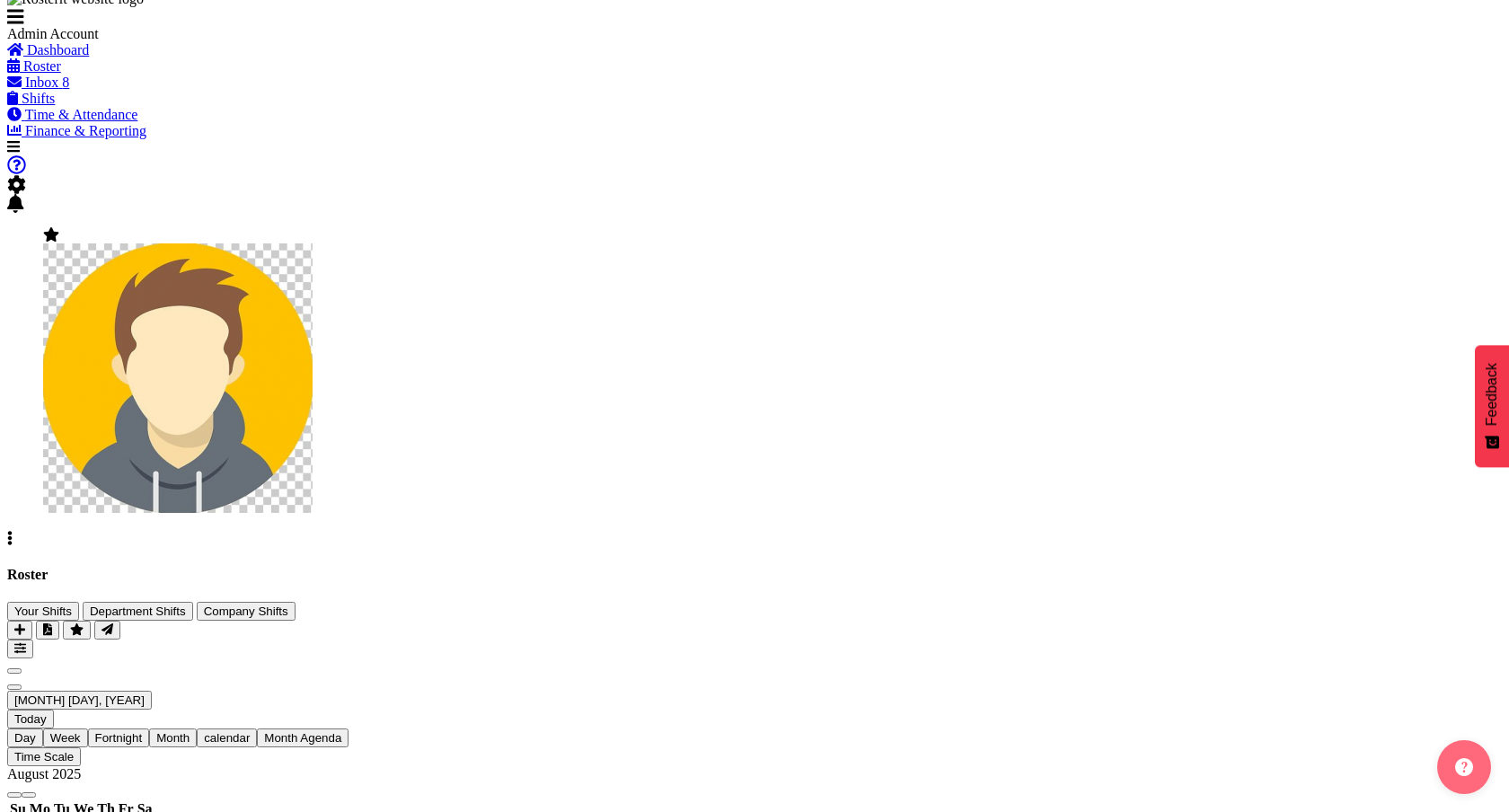 click on "[MONTH] [DAY], [YEAR]" at bounding box center (79, 700) 